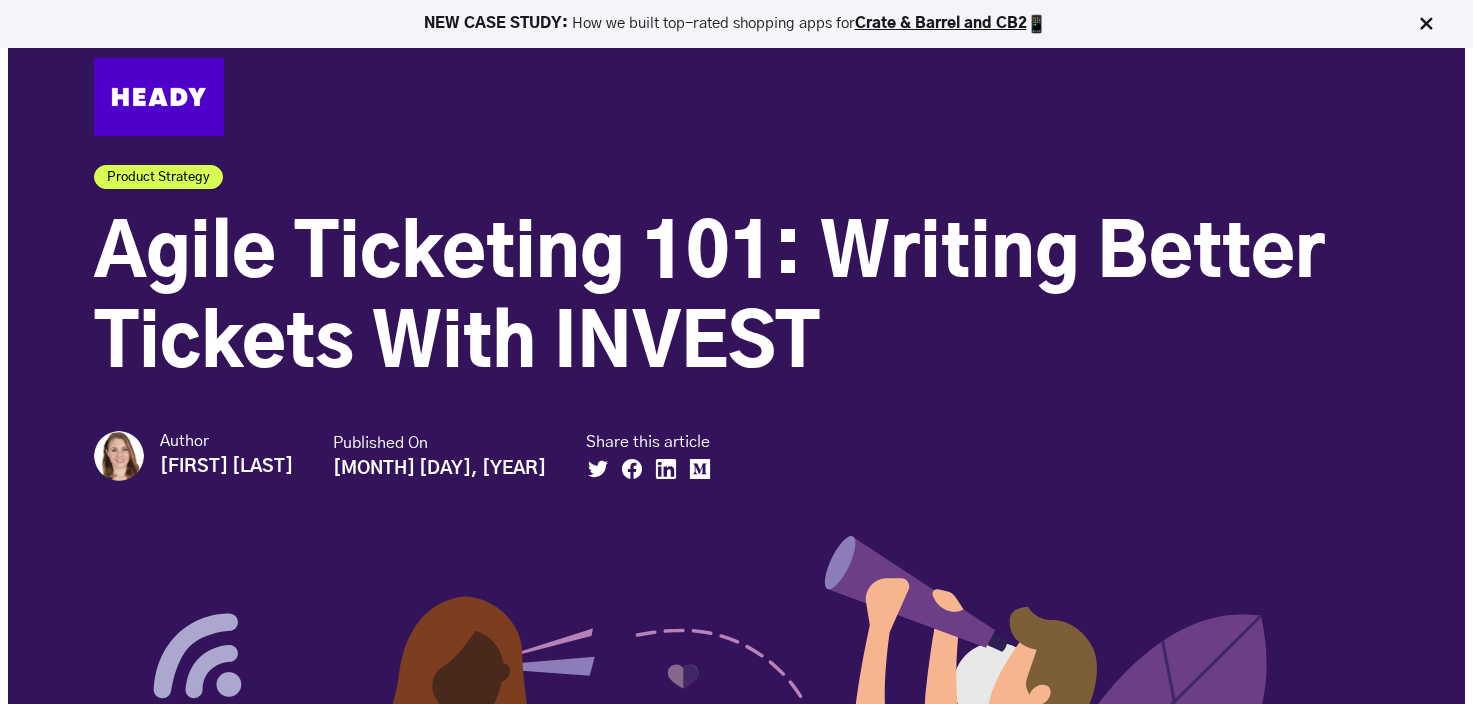 scroll, scrollTop: 0, scrollLeft: 0, axis: both 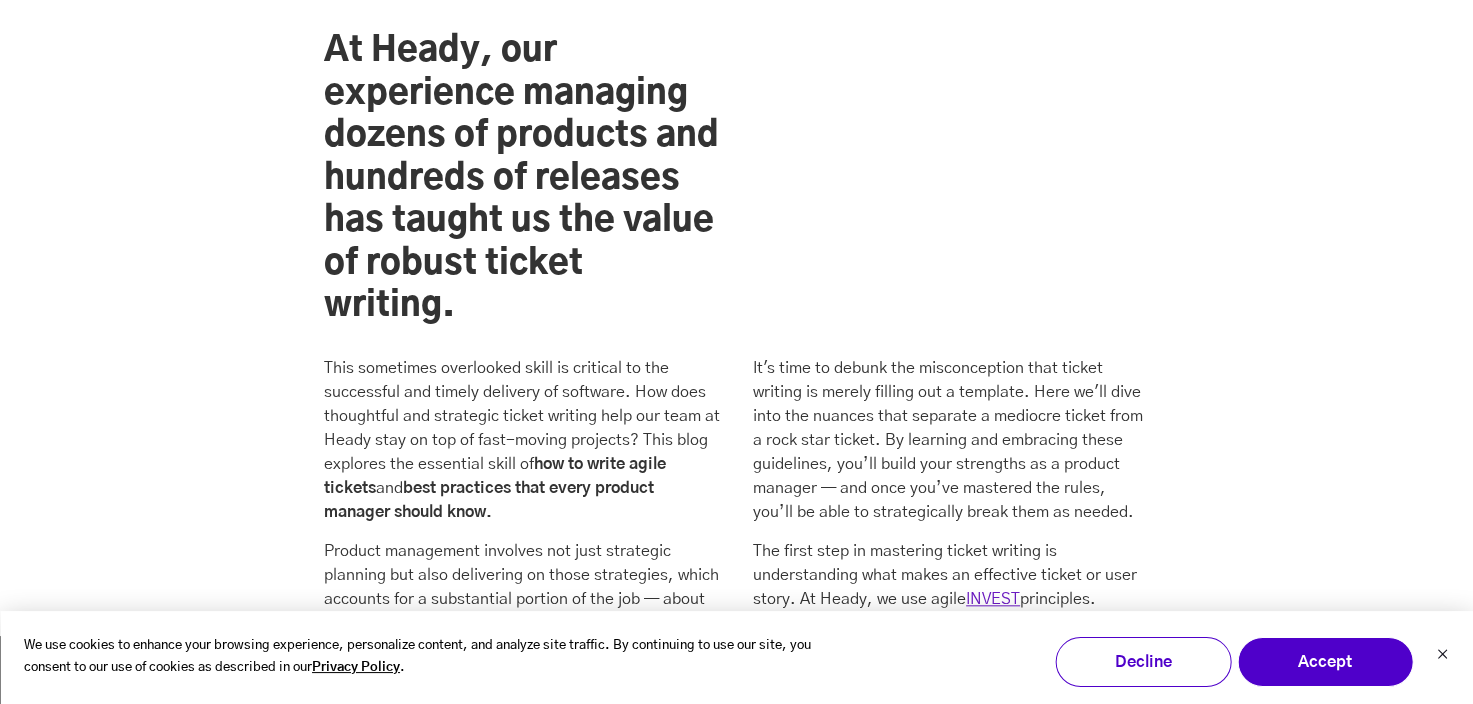 click on "We use cookies to enhance your browsing experience, personalize content, and analyze site traffic. By continuing to use our site, you consent to our use of cookies as described in our  Privacy Policy . Accept Decline" at bounding box center [736, 658] 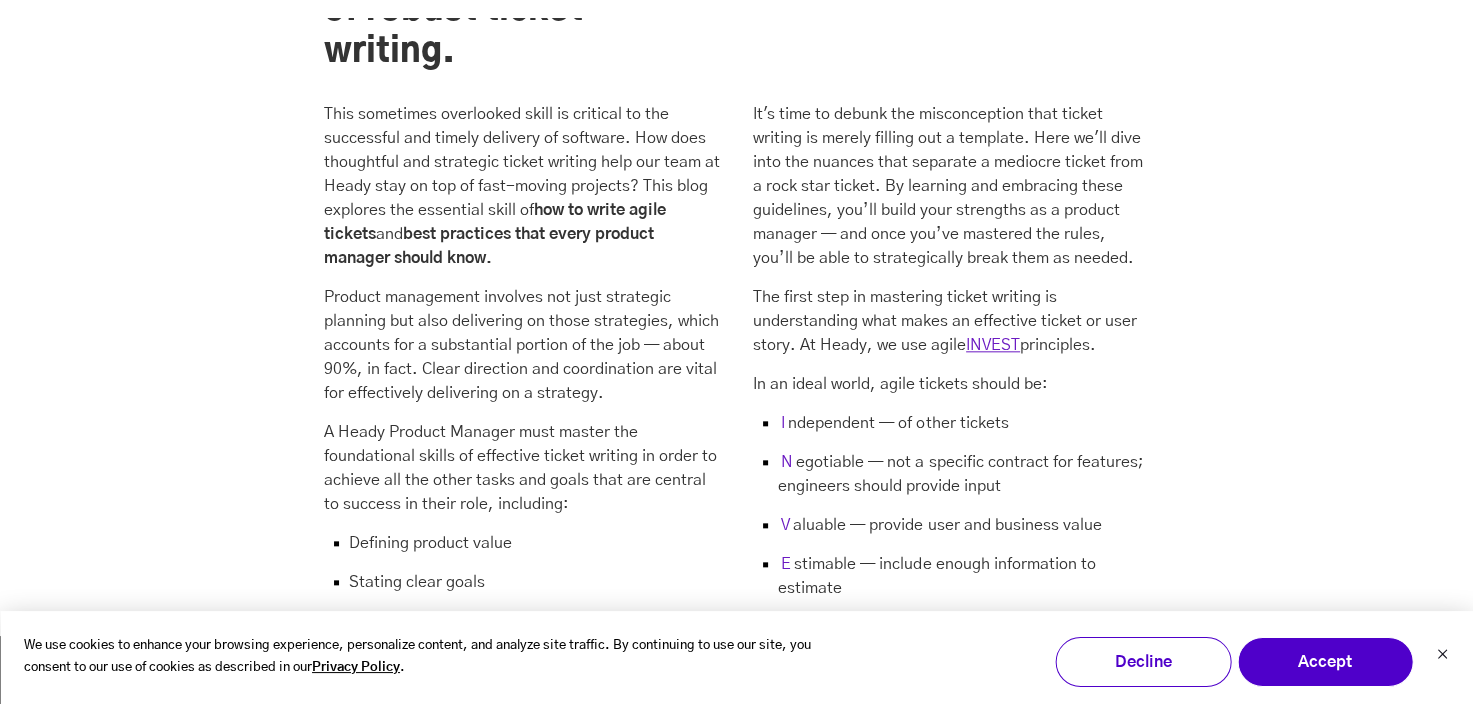 scroll, scrollTop: 2200, scrollLeft: 0, axis: vertical 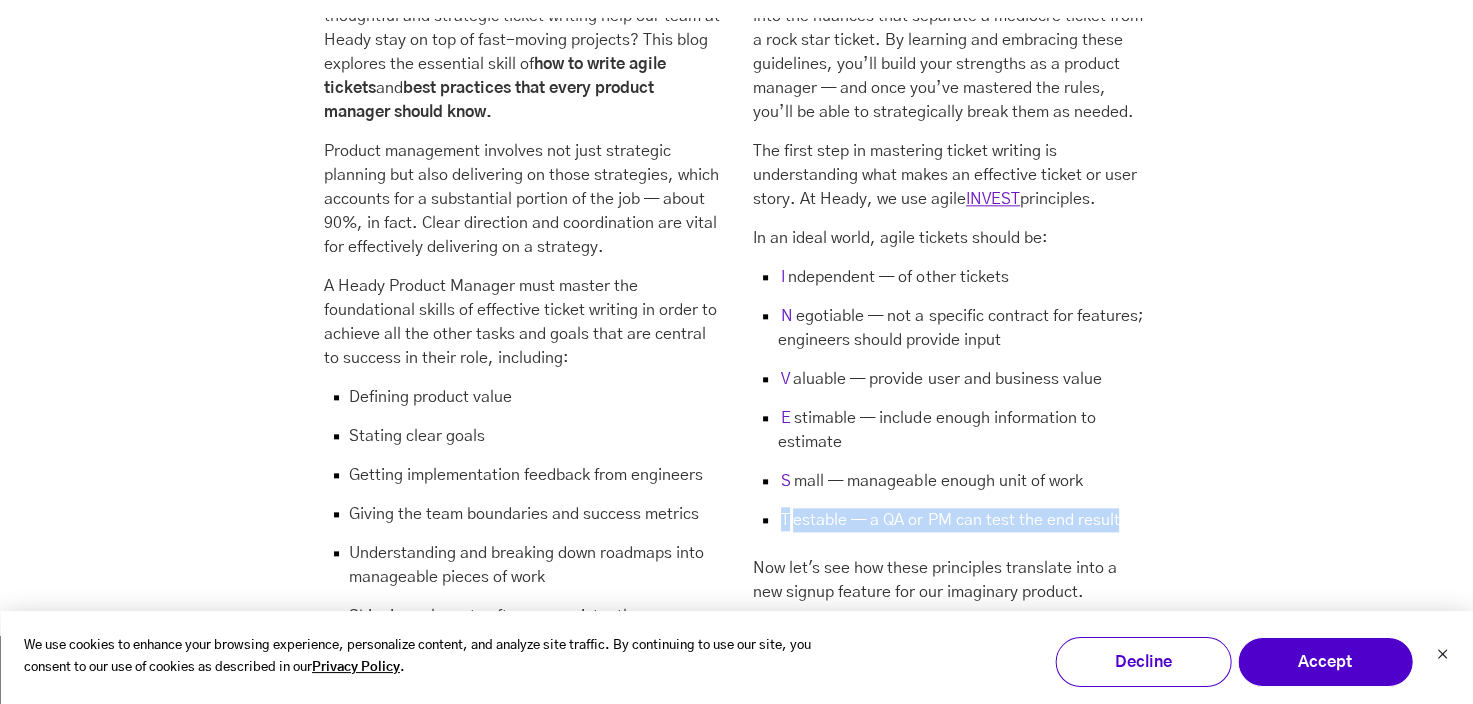 drag, startPoint x: 773, startPoint y: 475, endPoint x: 1137, endPoint y: 503, distance: 365.07535 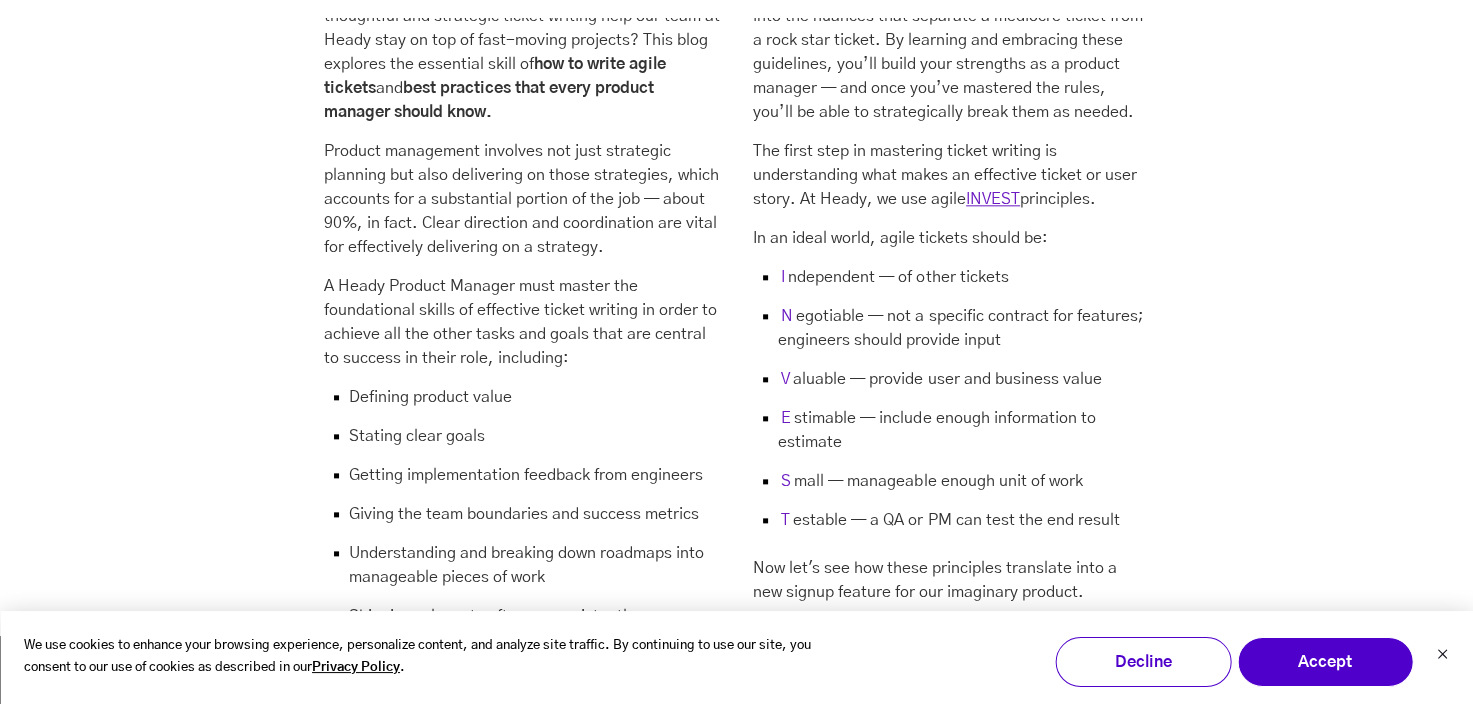 drag, startPoint x: 1137, startPoint y: 503, endPoint x: 1320, endPoint y: 565, distance: 193.2175 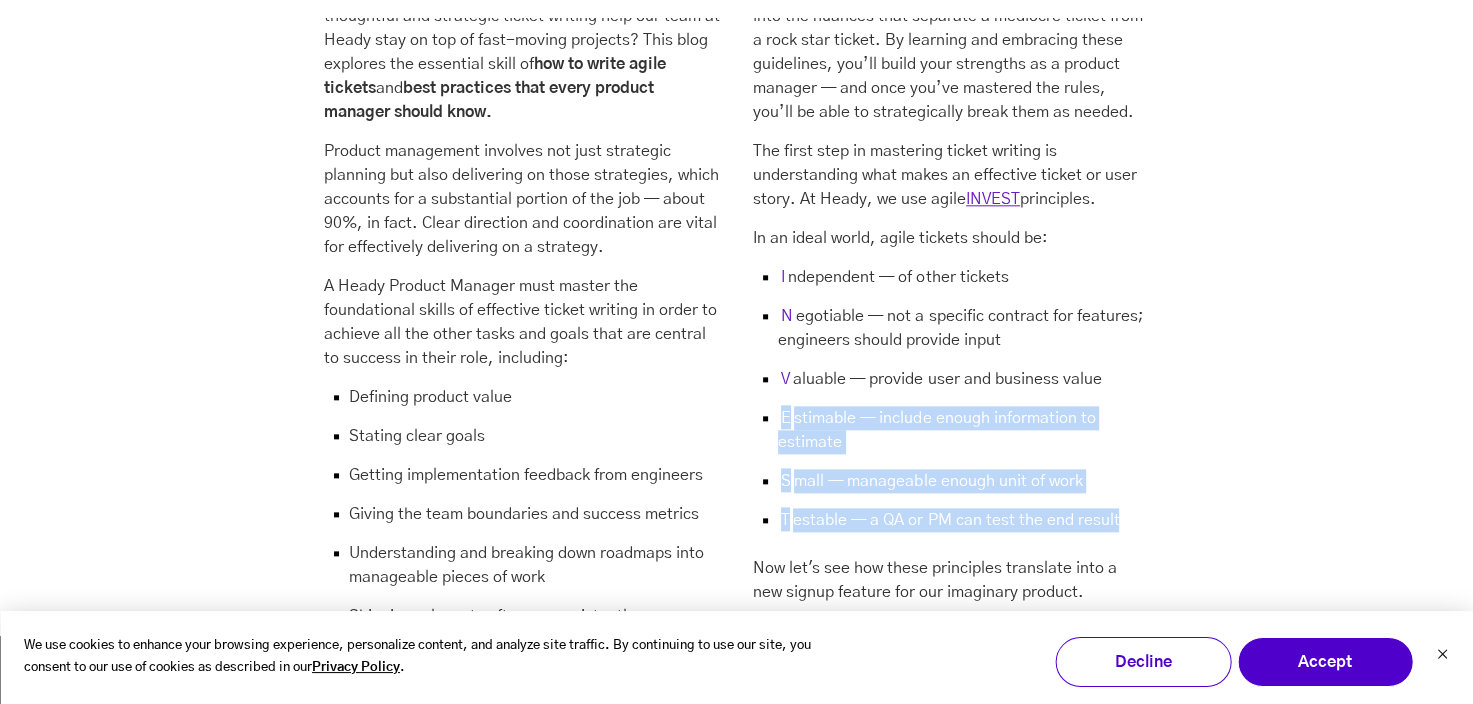 drag, startPoint x: 1185, startPoint y: 468, endPoint x: 760, endPoint y: 365, distance: 437.3031 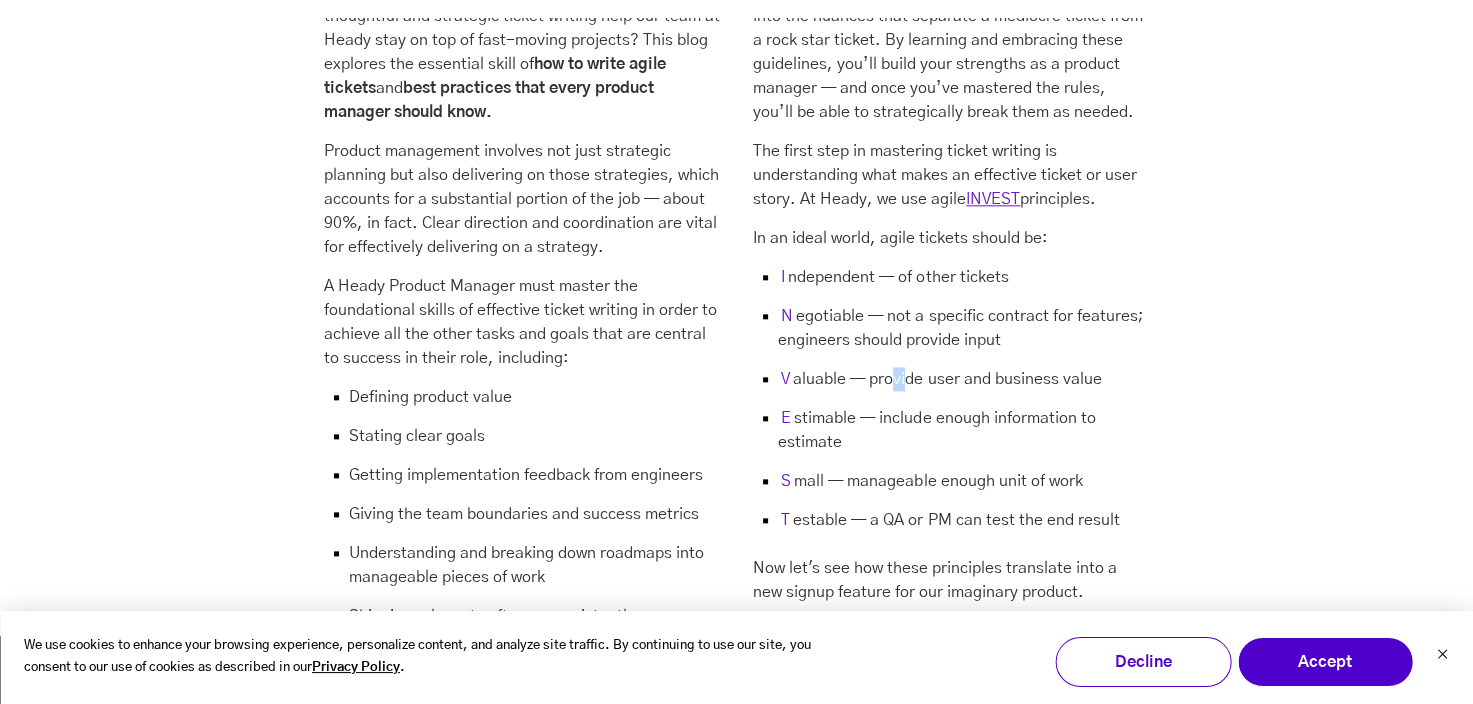 drag, startPoint x: 912, startPoint y: 336, endPoint x: 943, endPoint y: 341, distance: 31.400637 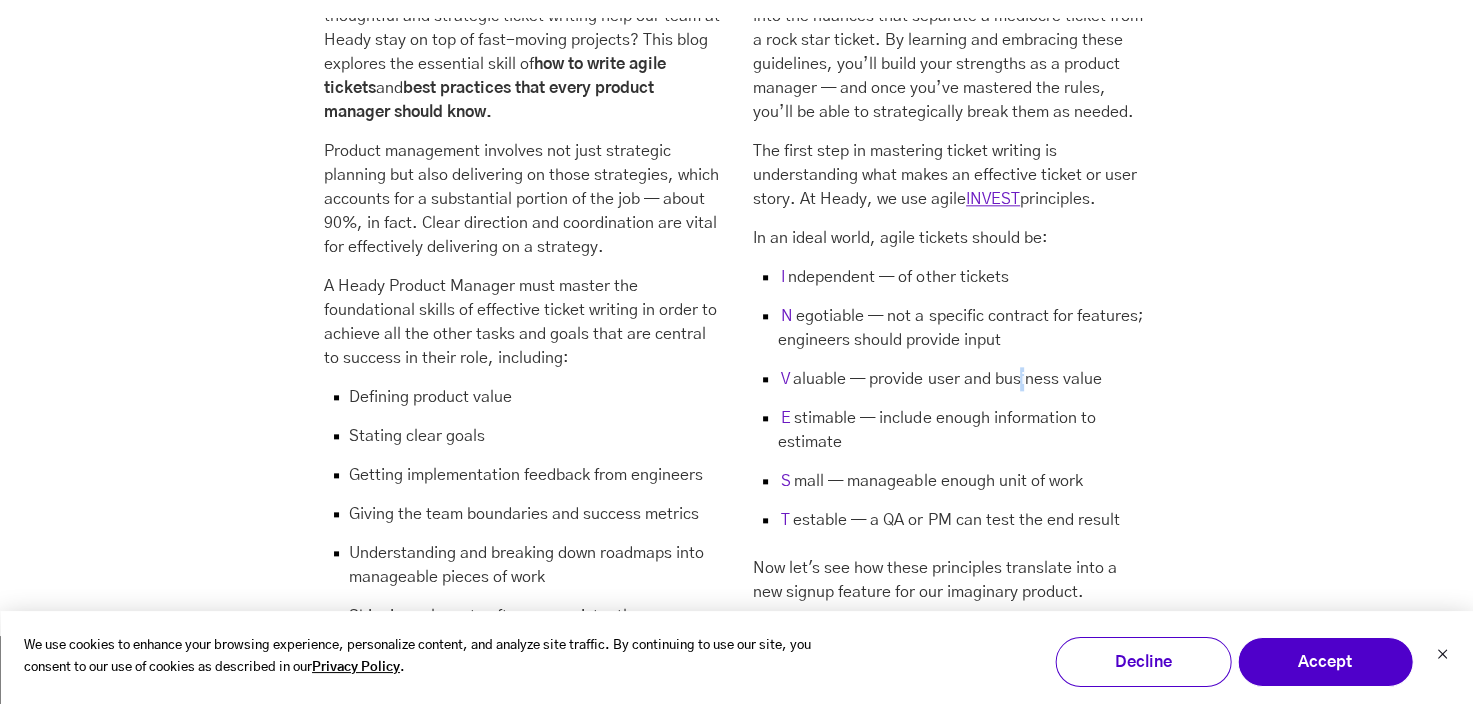 drag, startPoint x: 943, startPoint y: 341, endPoint x: 1037, endPoint y: 340, distance: 94.00532 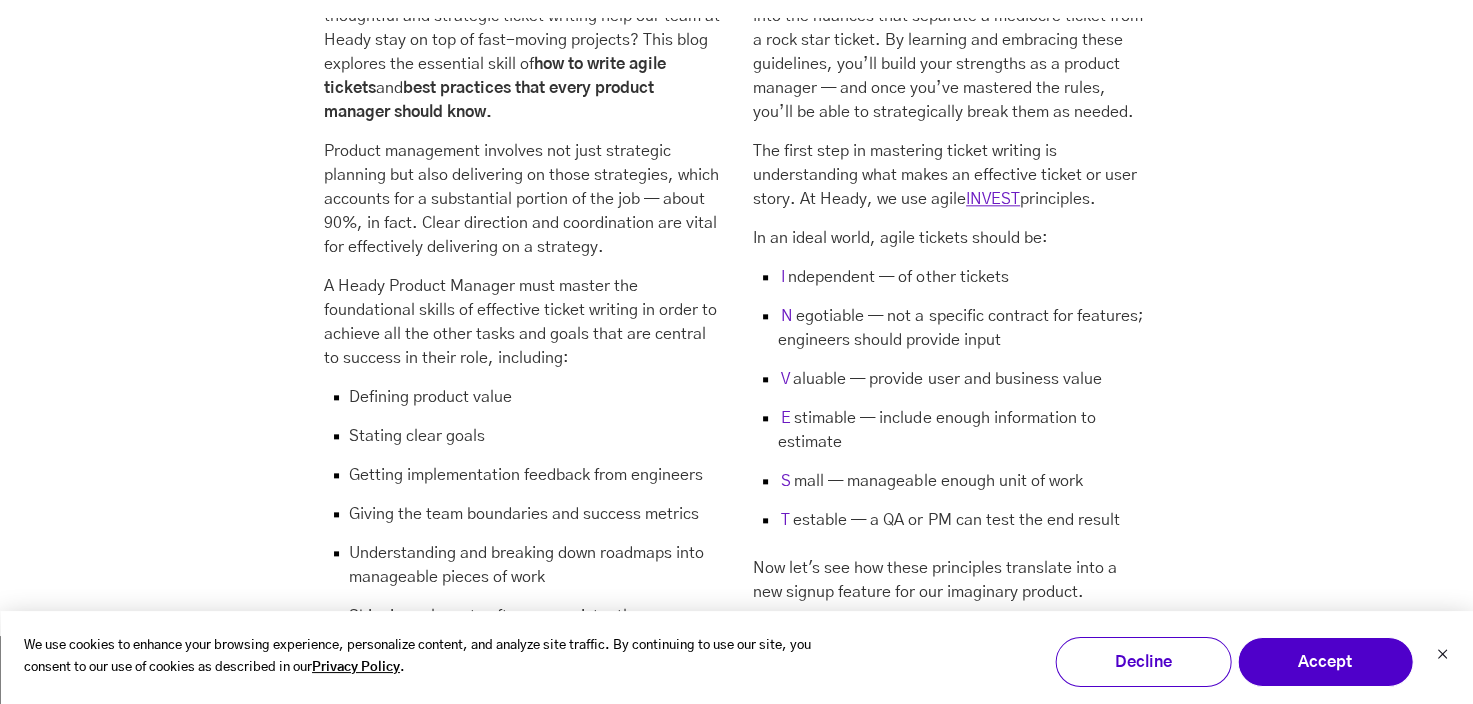 drag, startPoint x: 1037, startPoint y: 340, endPoint x: 1270, endPoint y: 381, distance: 236.5798 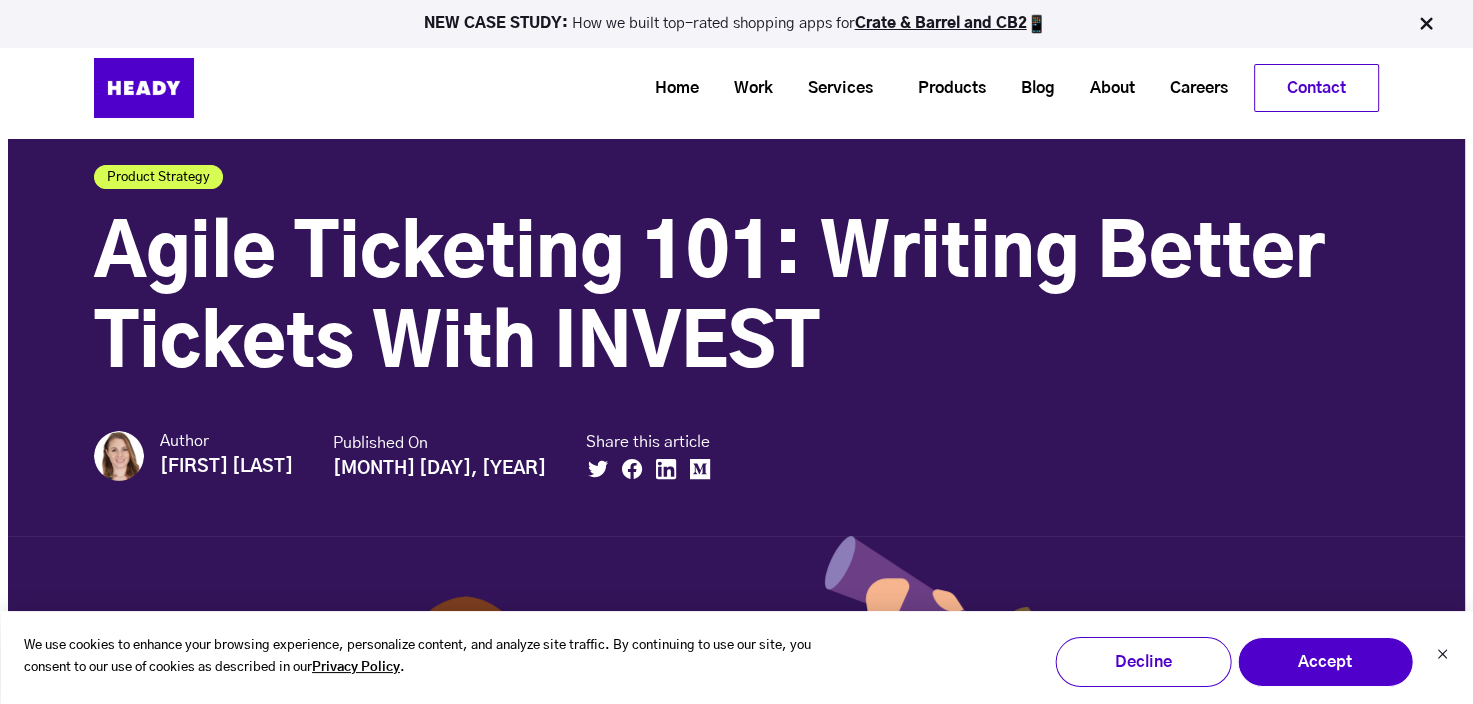 scroll, scrollTop: 100, scrollLeft: 0, axis: vertical 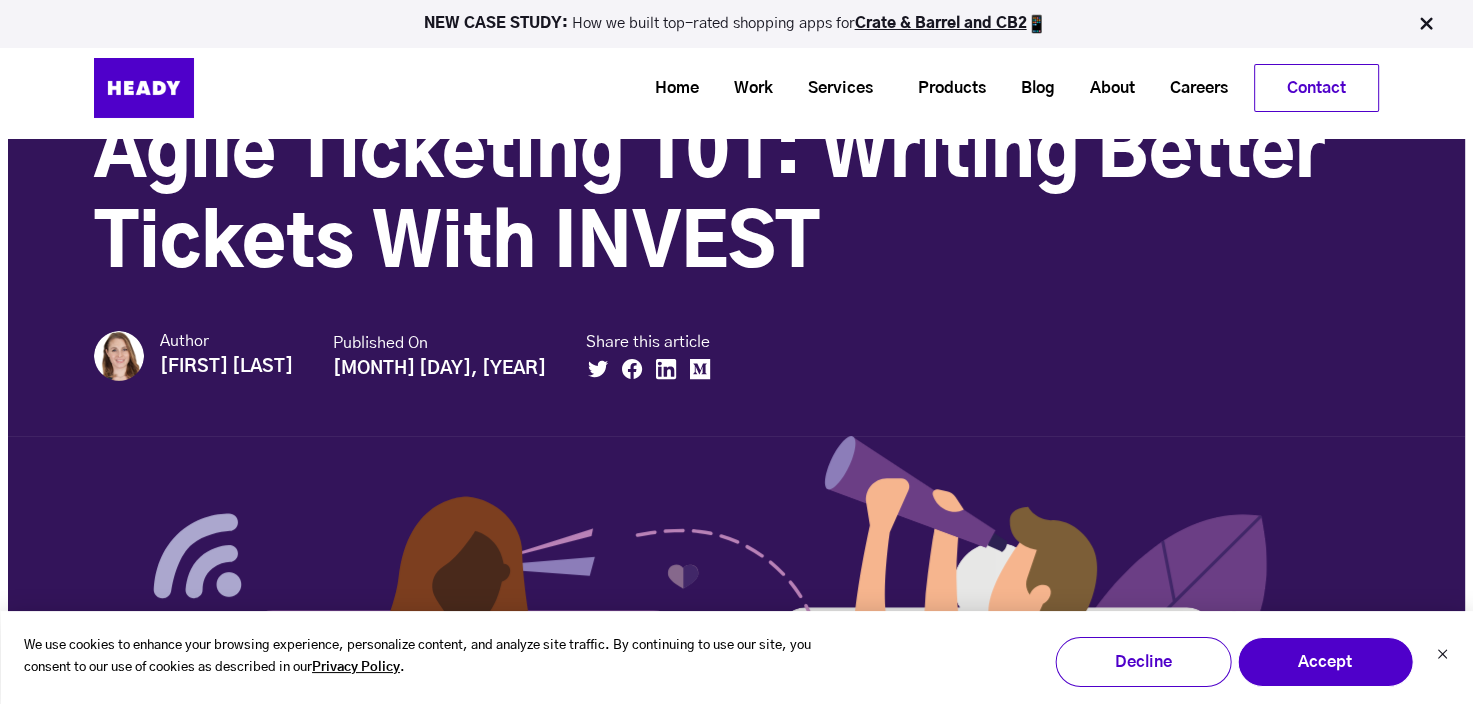 drag, startPoint x: 164, startPoint y: 364, endPoint x: 279, endPoint y: 364, distance: 115 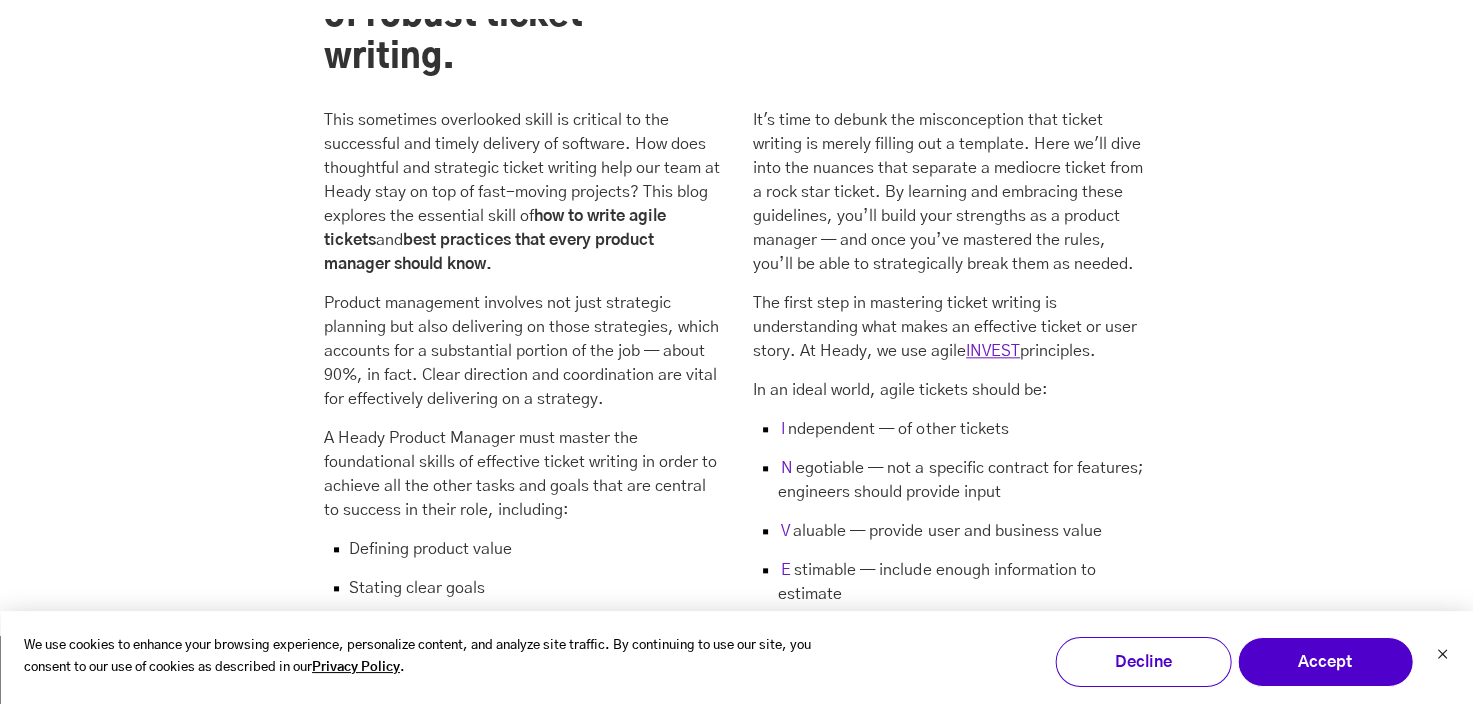 scroll, scrollTop: 2000, scrollLeft: 0, axis: vertical 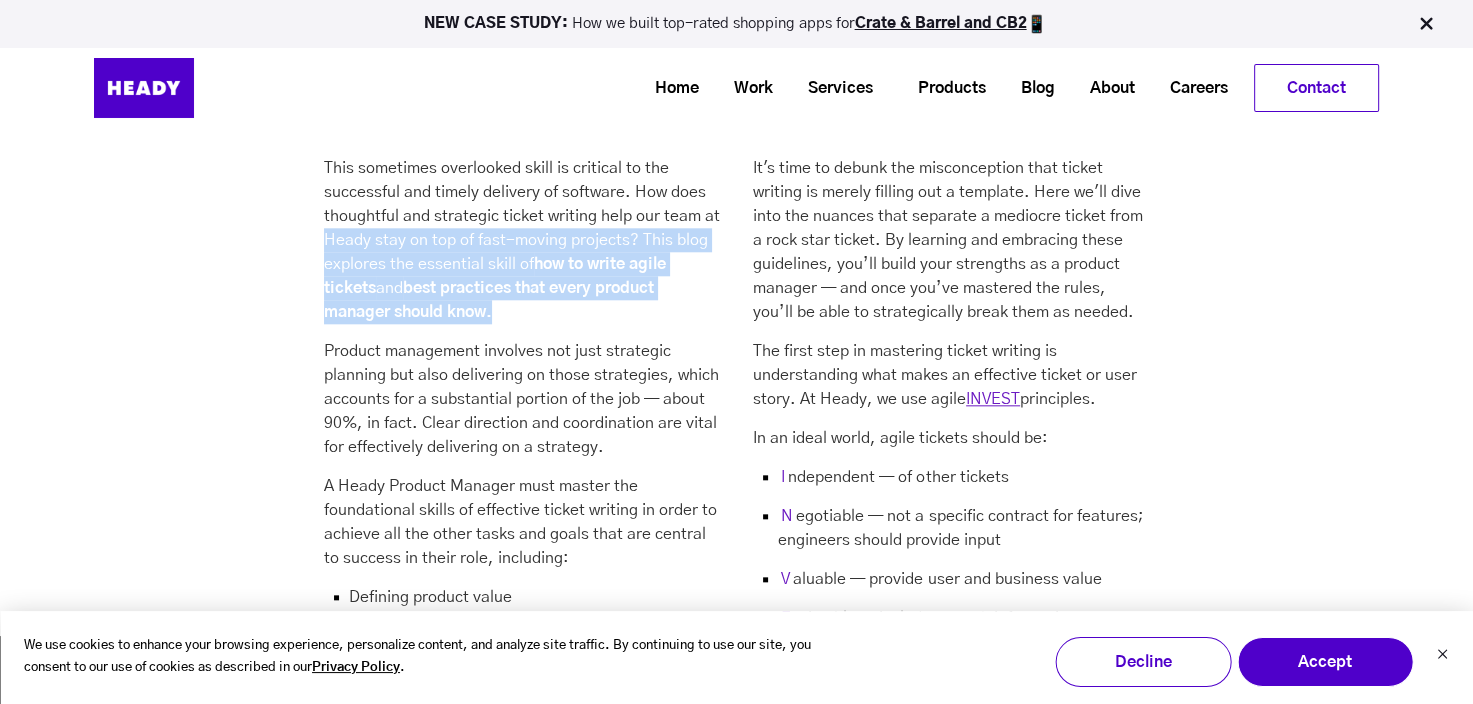 drag, startPoint x: 324, startPoint y: 193, endPoint x: 697, endPoint y: 270, distance: 380.8648 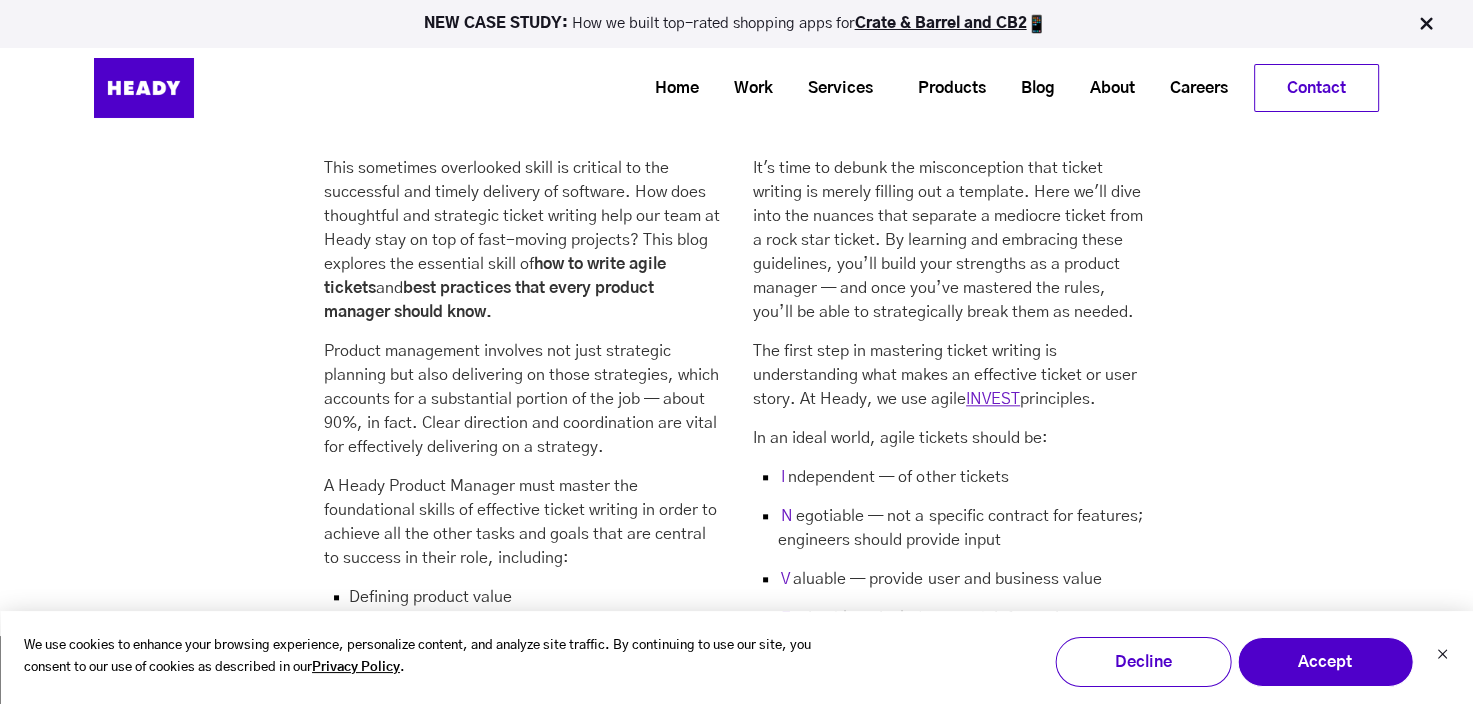 click on "Product management involves not just strategic planning but also delivering on those strategies, which accounts for a substantial portion of the job — about 90%, in fact. Clear direction and coordination are vital for effectively delivering on a strategy." at bounding box center [522, 399] 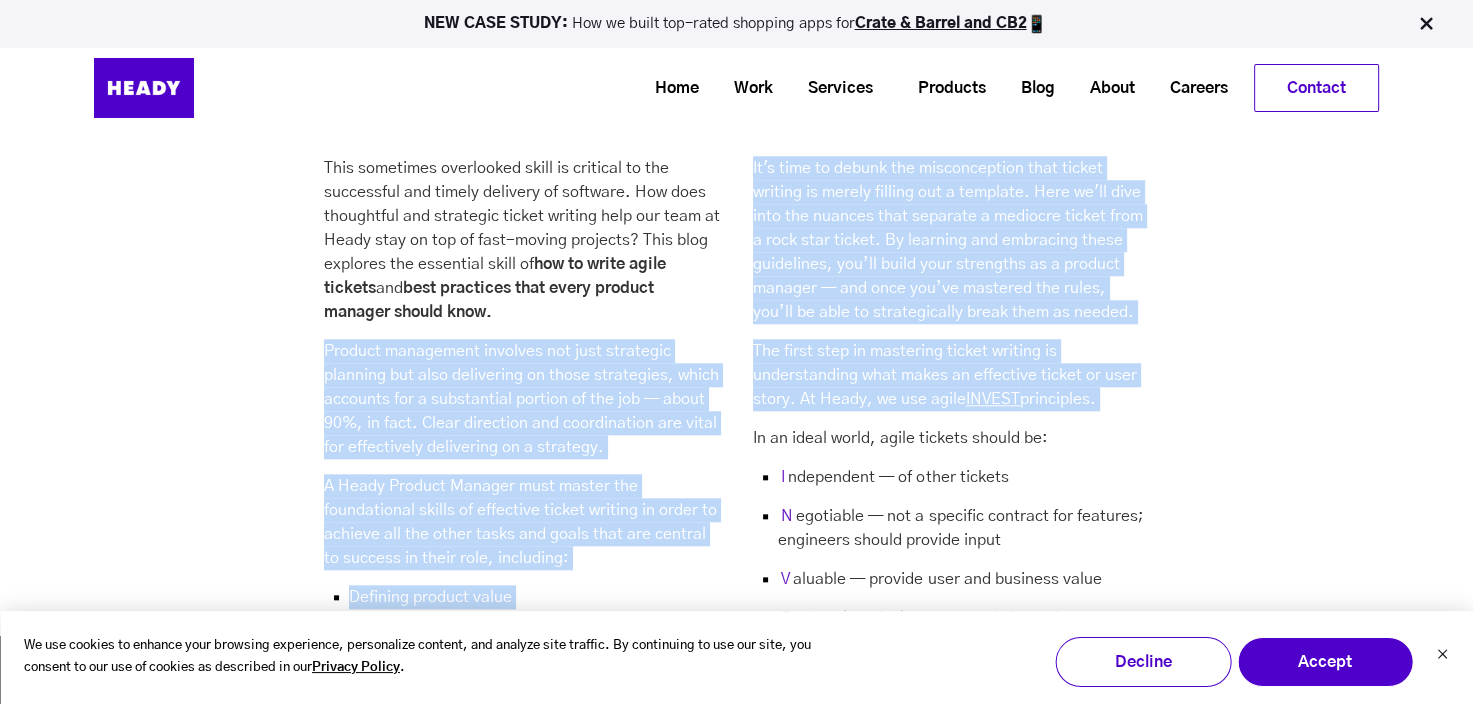 drag, startPoint x: 296, startPoint y: 300, endPoint x: 743, endPoint y: 400, distance: 458.04913 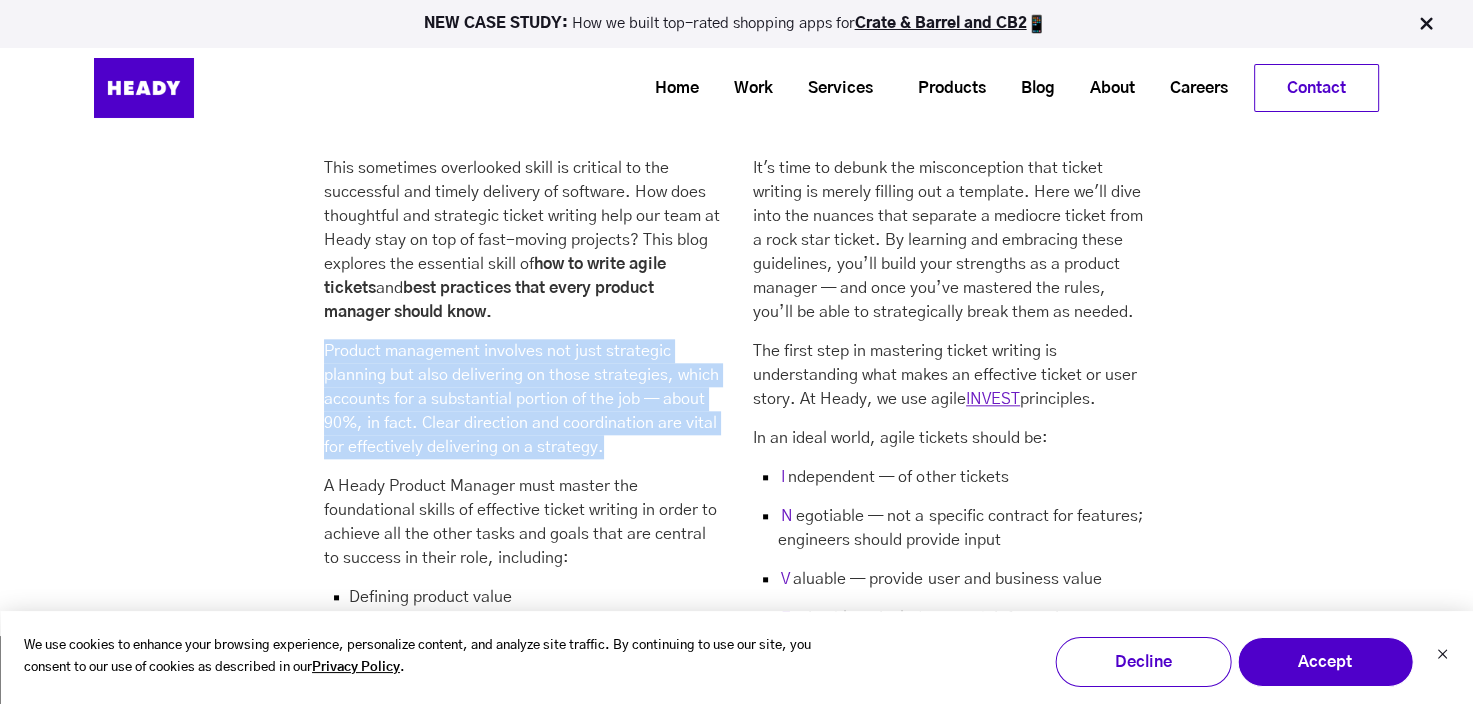 drag, startPoint x: 320, startPoint y: 307, endPoint x: 647, endPoint y: 394, distance: 338.37552 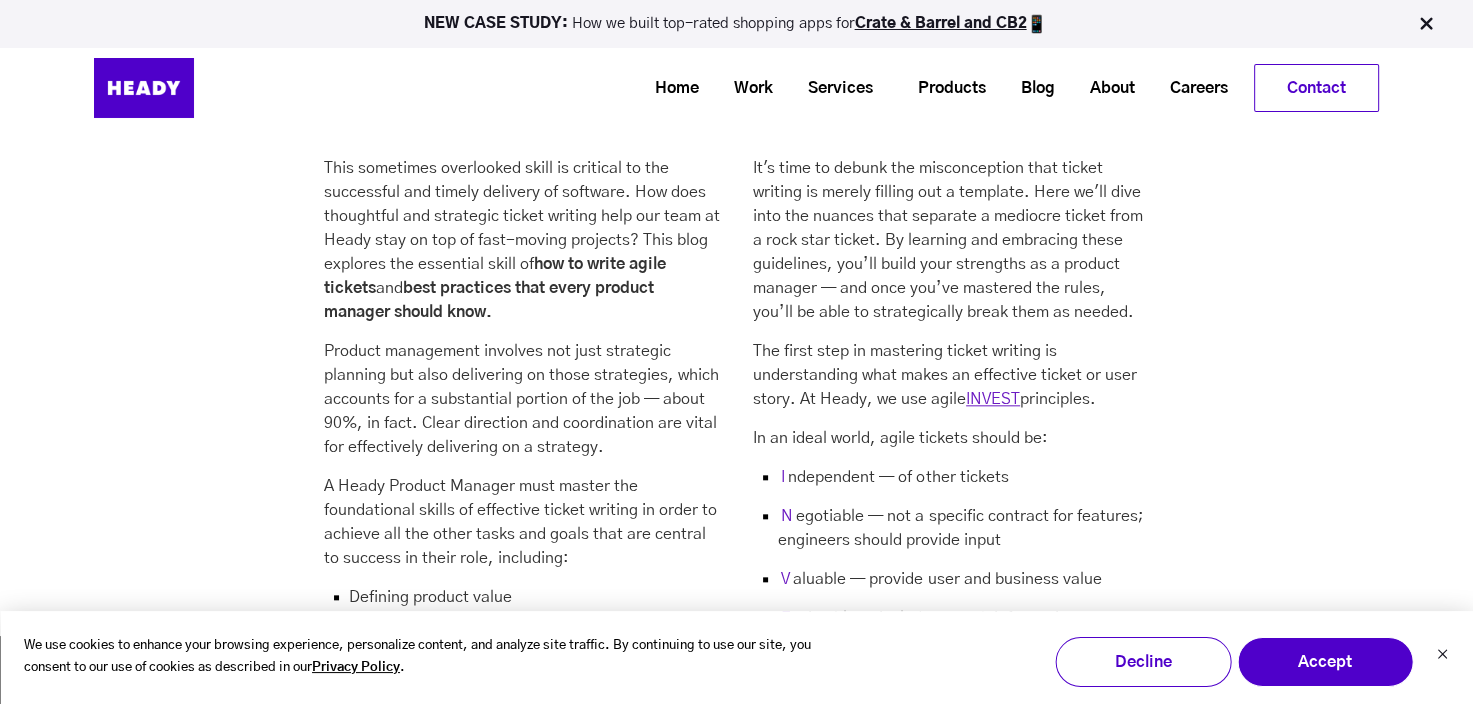 drag, startPoint x: 647, startPoint y: 394, endPoint x: 743, endPoint y: 450, distance: 111.13955 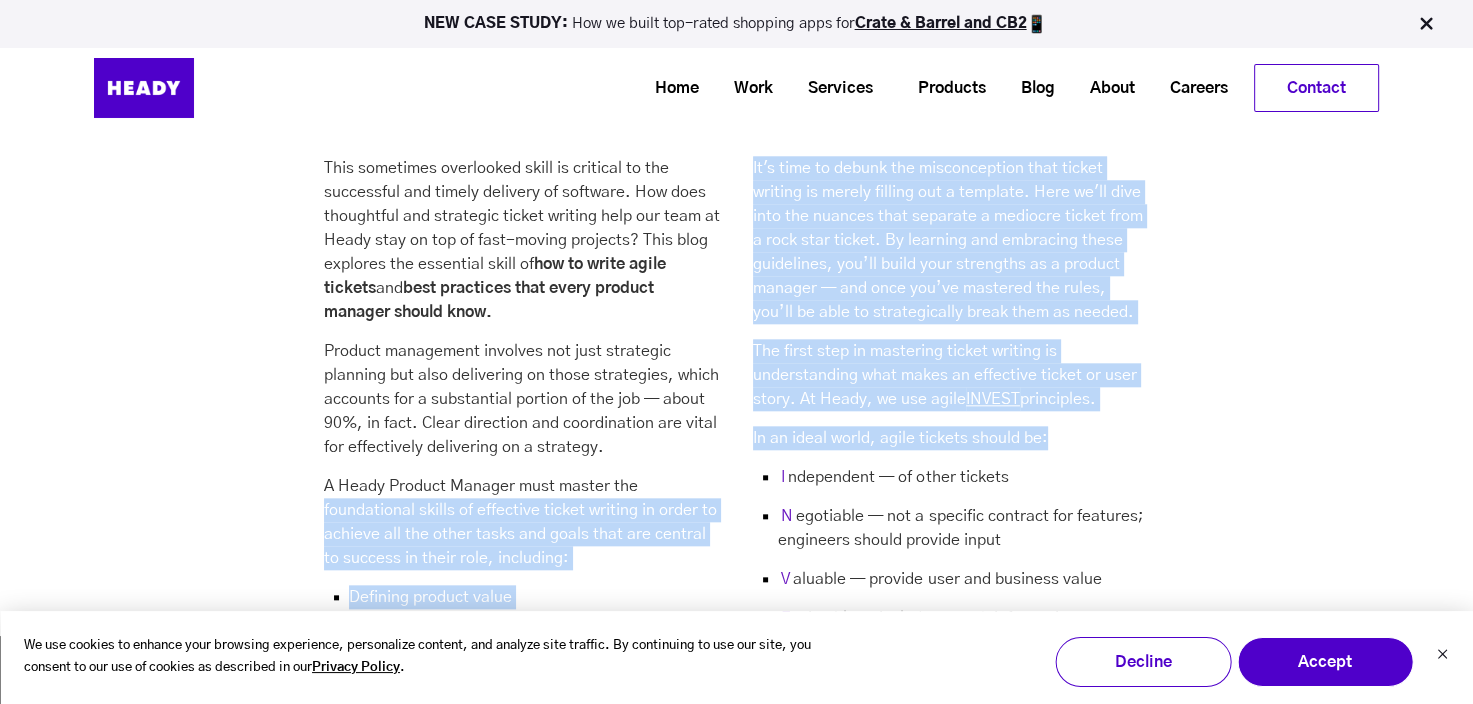drag, startPoint x: 743, startPoint y: 450, endPoint x: 616, endPoint y: 568, distance: 173.35802 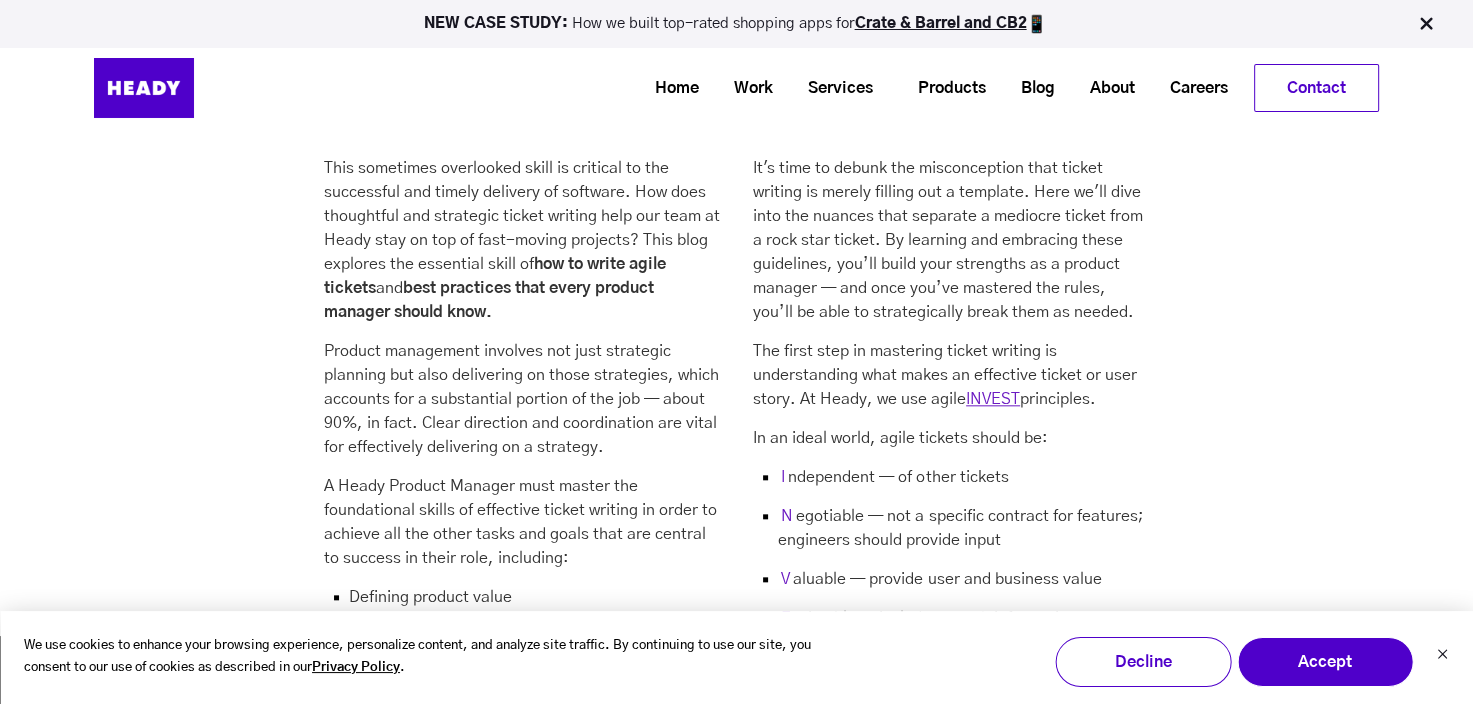 click on "Product management involves not just strategic planning but also delivering on those strategies, which accounts for a substantial portion of the job — about 90%, in fact. Clear direction and coordination are vital for effectively delivering on a strategy." at bounding box center (522, 399) 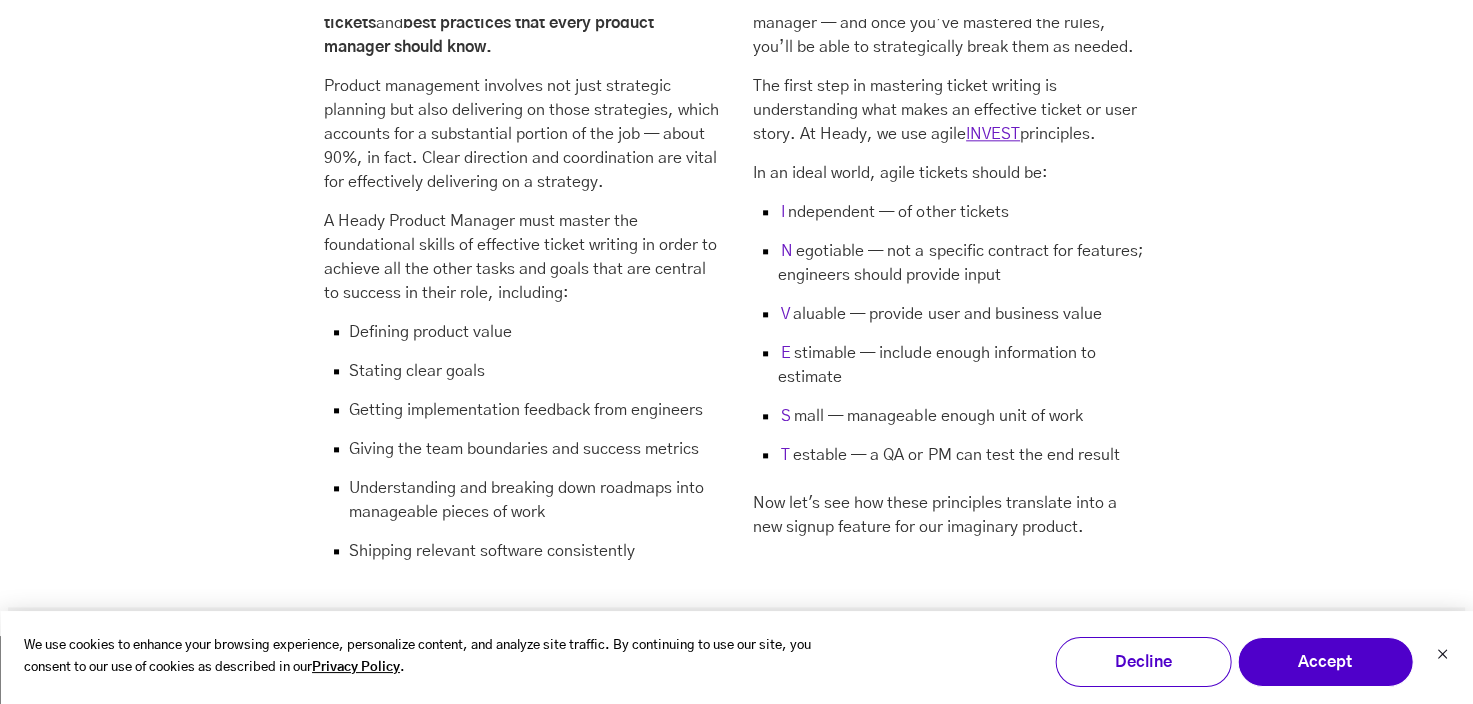 scroll, scrollTop: 2300, scrollLeft: 0, axis: vertical 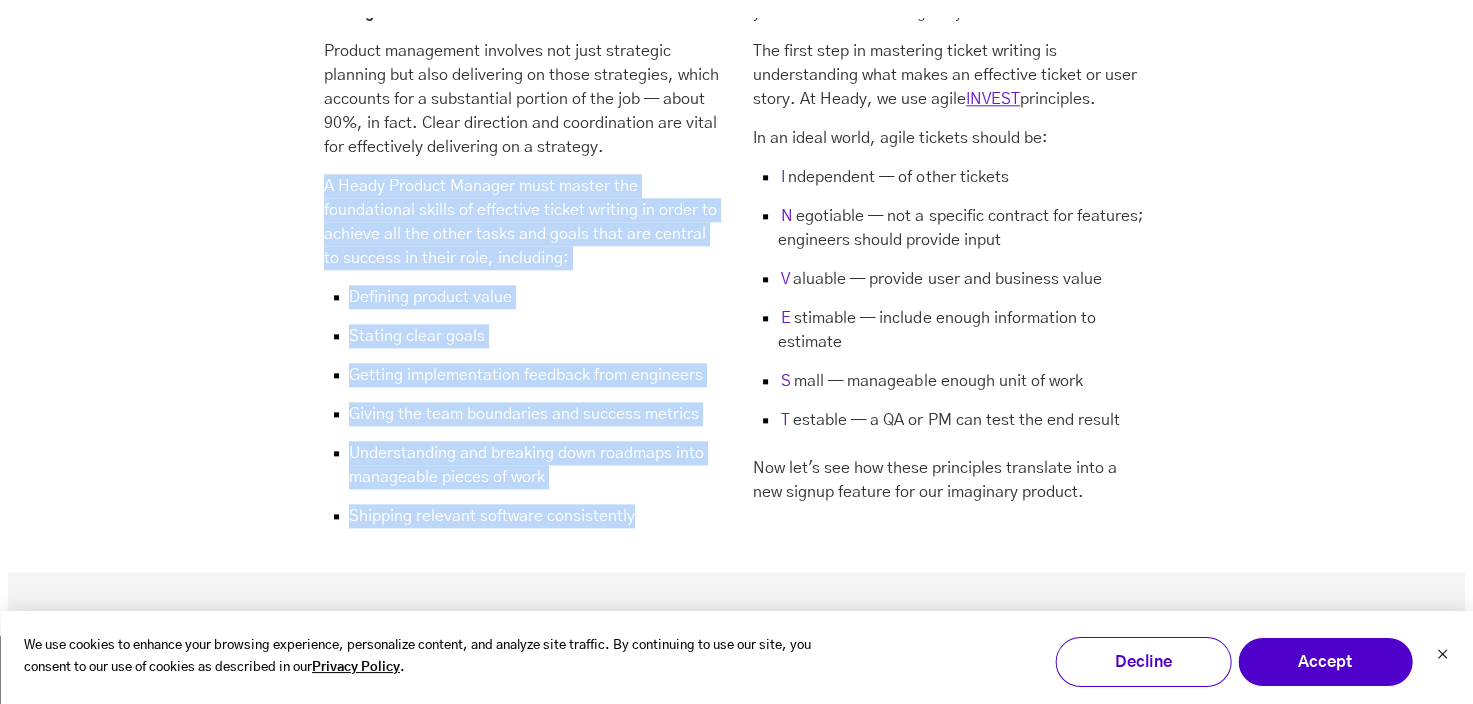 drag, startPoint x: 312, startPoint y: 143, endPoint x: 692, endPoint y: 465, distance: 498.08032 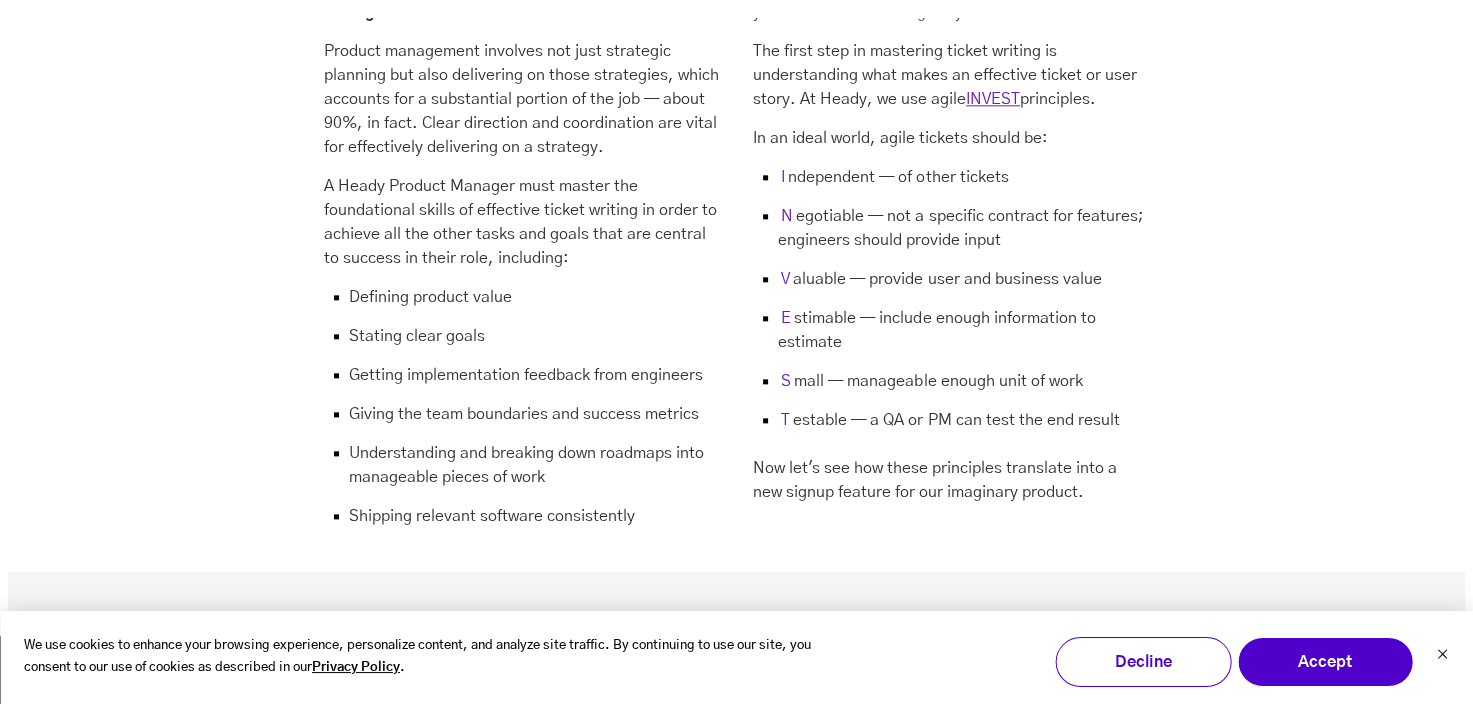 click on "At Heady, our experience managing dozens of products and hundreds of releases has taught us the value of robust ticket writing.
This sometimes overlooked skill is critical to the successful and timely delivery of software. How does thoughtful and strategic ticket writing help our team at Heady stay on top of fast-moving projects? This blog explores the essential skill of  how to write agile tickets  and  best practices that every product manager should know.
Product management involves not just strategic planning but also delivering on those strategies, which accounts for a substantial portion of the job — about 90%, in fact. Clear direction and coordination are vital for effectively delivering on a strategy.
Defining product value
Stating clear goals
Getting implementation feedback from engineers
Giving the team boundaries and success metrics" at bounding box center (736, 14) 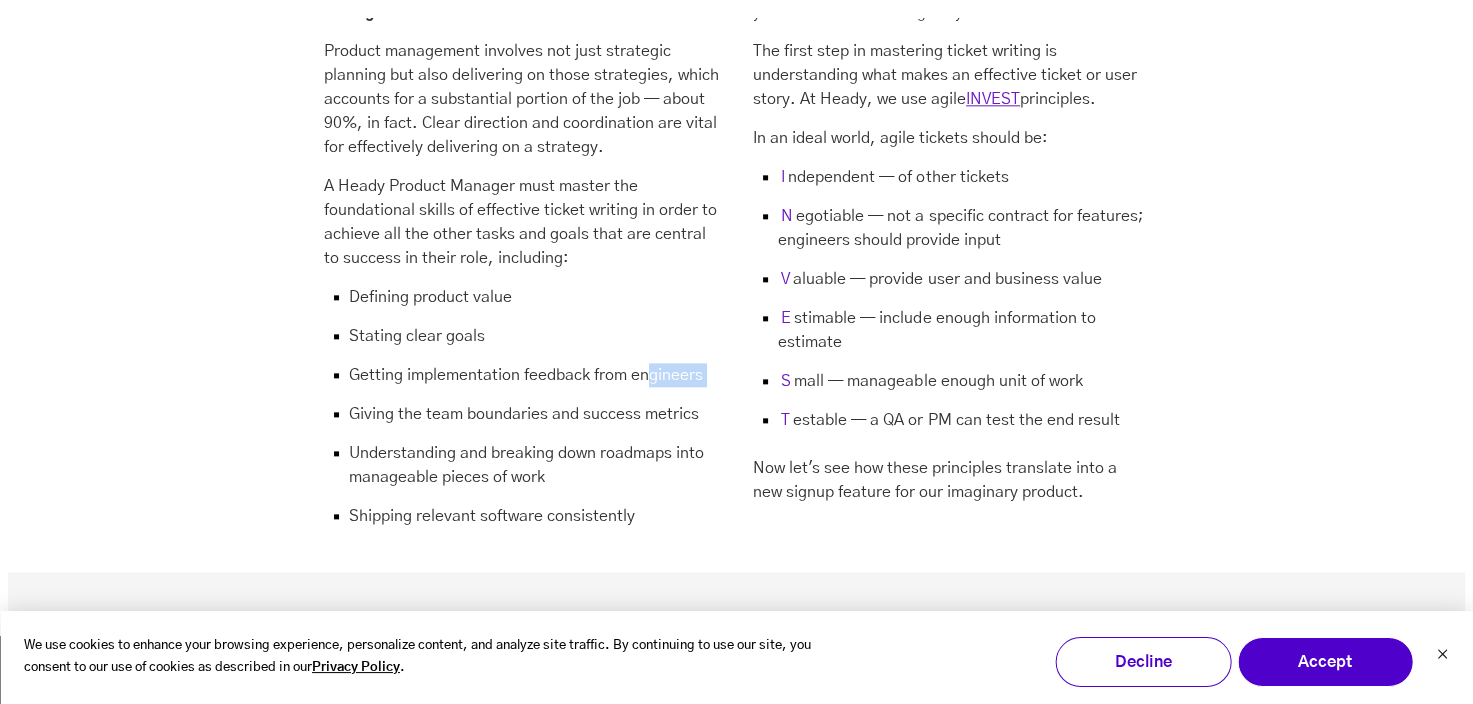 drag, startPoint x: 307, startPoint y: 364, endPoint x: 652, endPoint y: 350, distance: 345.28394 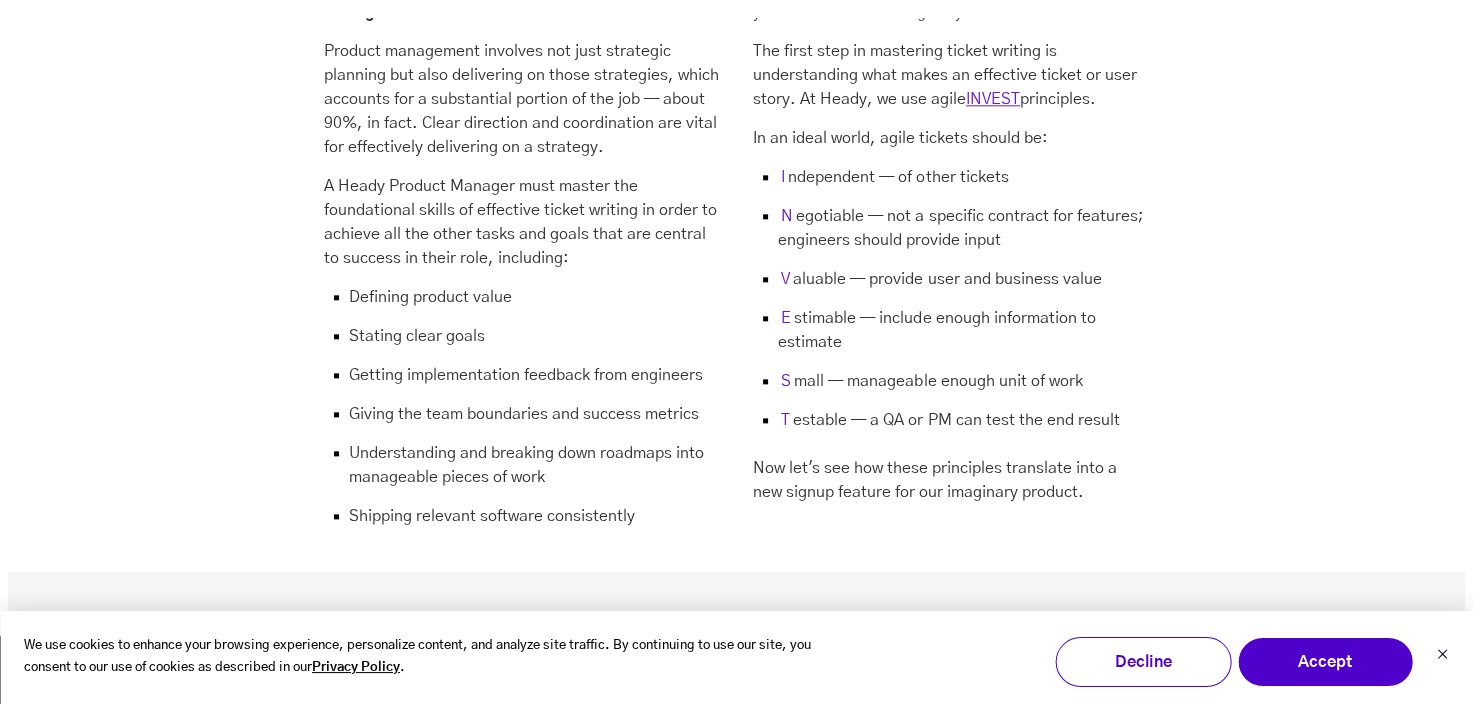 click on "Now let's see how these principles translate into a new signup feature for our imaginary product." at bounding box center [951, 480] 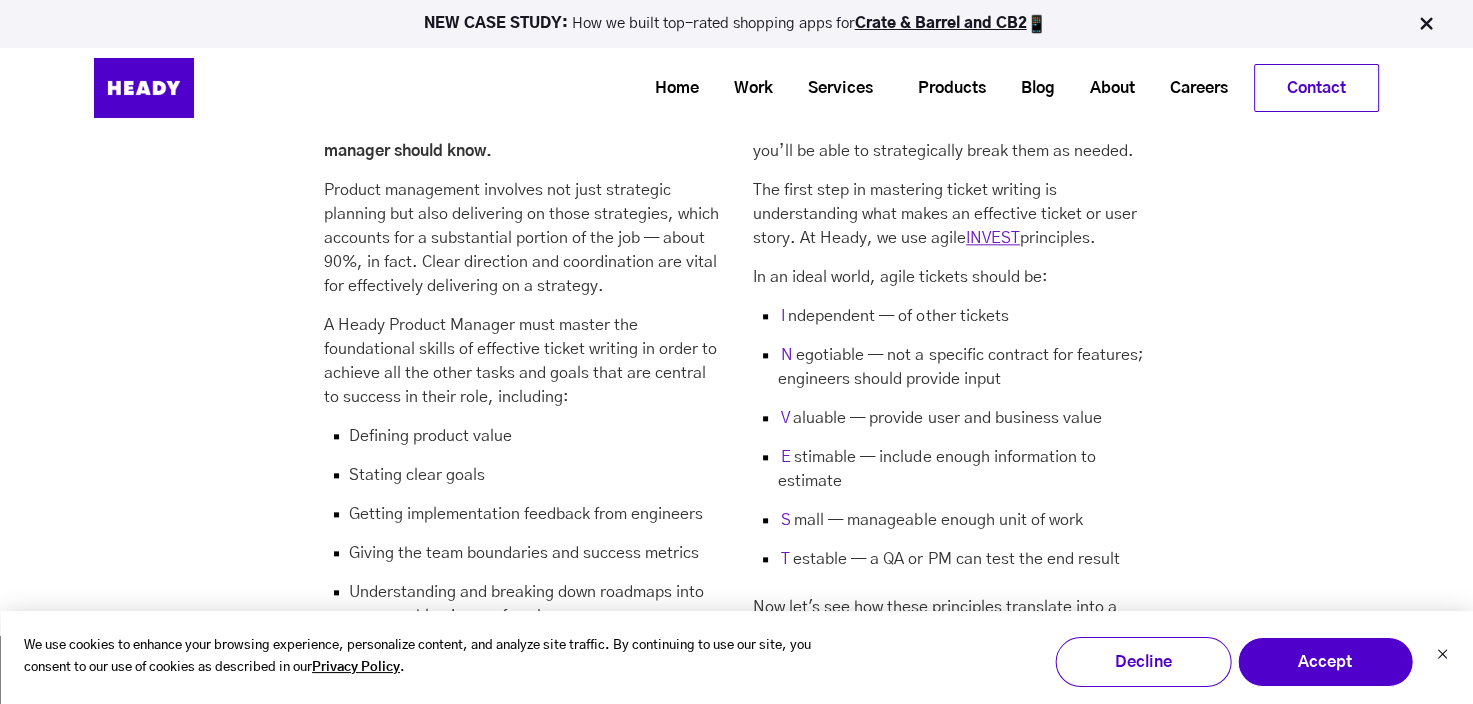 scroll, scrollTop: 1900, scrollLeft: 0, axis: vertical 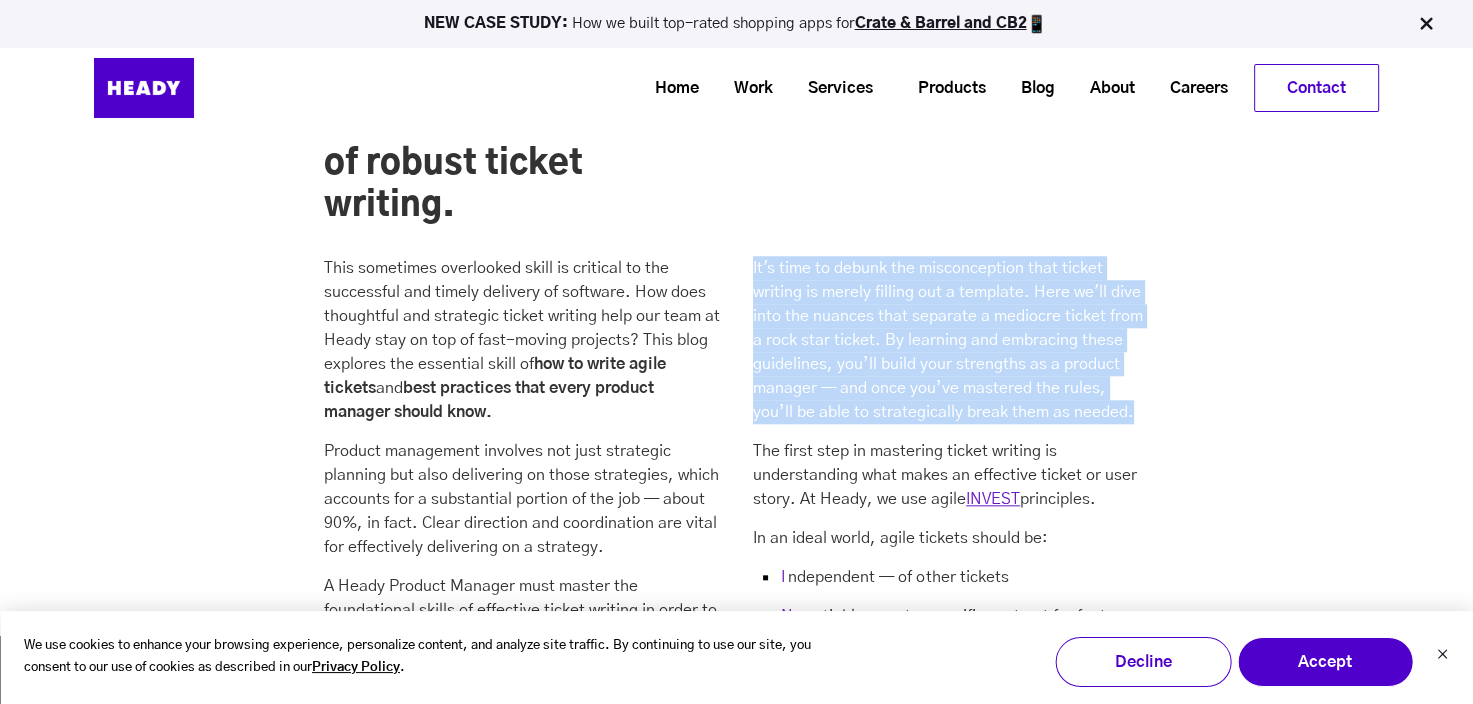 drag, startPoint x: 764, startPoint y: 224, endPoint x: 1128, endPoint y: 357, distance: 387.5371 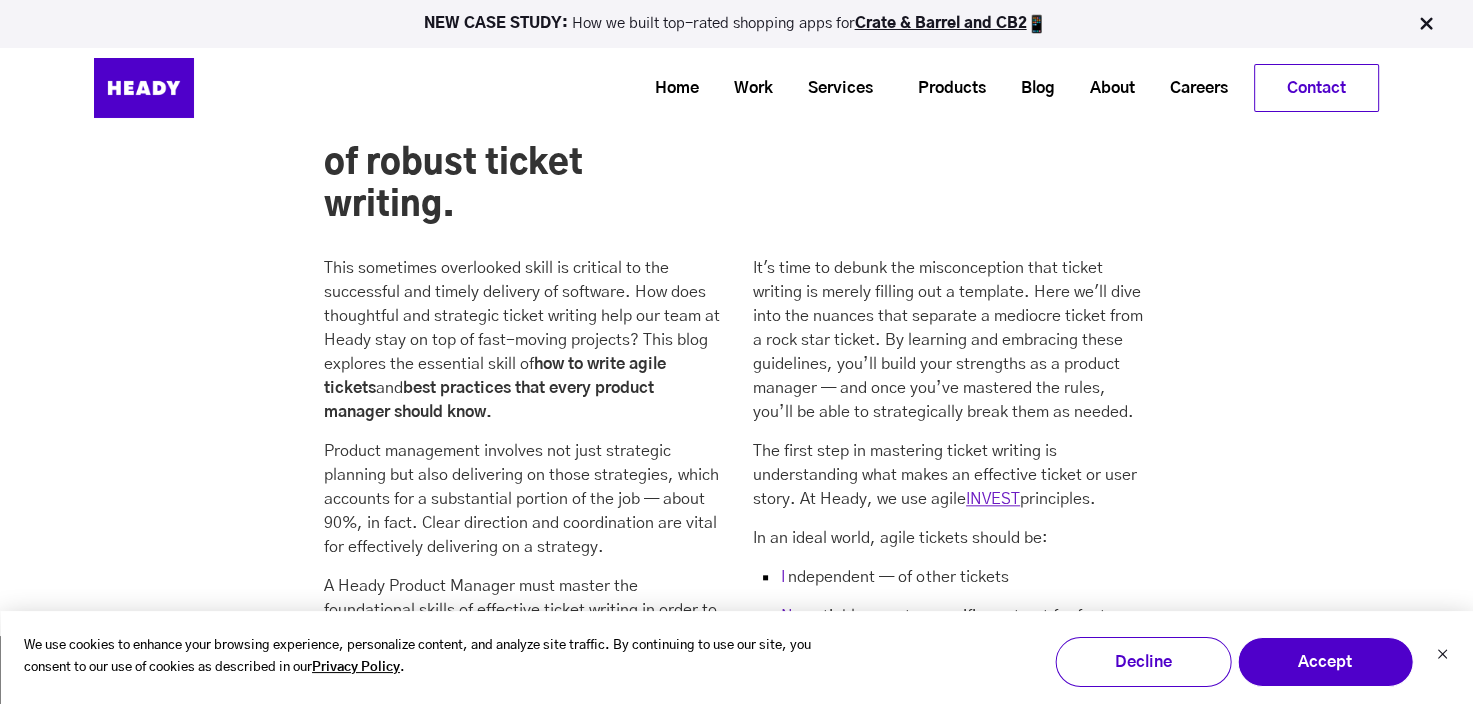 click on "It's time to debunk the misconception that ticket writing is merely filling out a template. Here we'll dive into the nuances that separate a mediocre ticket from a rock star ticket. By learning and embracing these guidelines, you’ll build your strengths as a product manager — and once you’ve mastered the rules, you’ll be able to strategically break them as needed.
The first step in mastering ticket writing is understanding what makes an effective ticket or user story. At Heady, we use agile  INVEST  principles.
In an ideal world, agile tickets should be:
I ndependent — of other tickets
N egotiable — not a specific contract for features; engineers should provide input
V aluable — provide user and business value
E stimable — include enough information to estimate
S mall — manageable enough unit of work
T estable — a QA or PM can test the end result
Now let's see how these principles translate into a new signup feature for our imaginary product." at bounding box center (951, 592) 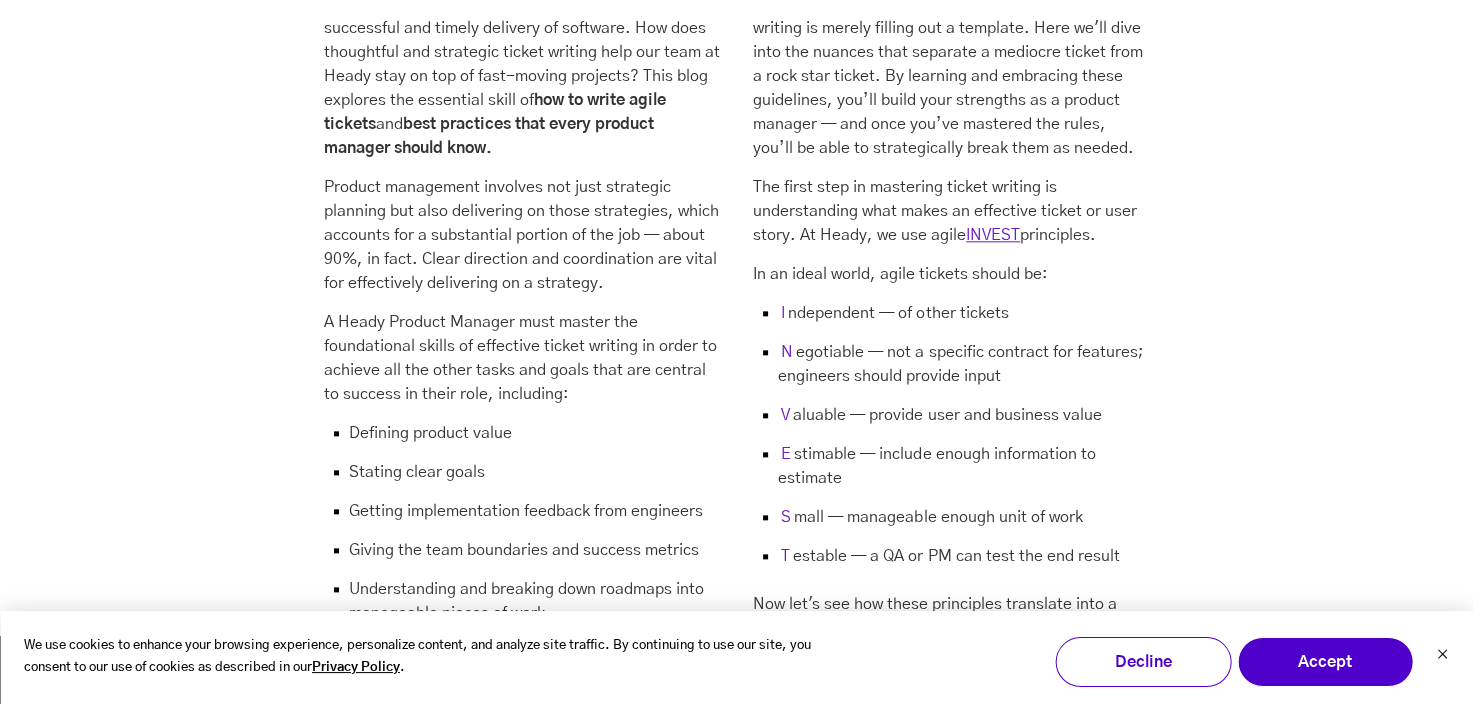 scroll, scrollTop: 2200, scrollLeft: 0, axis: vertical 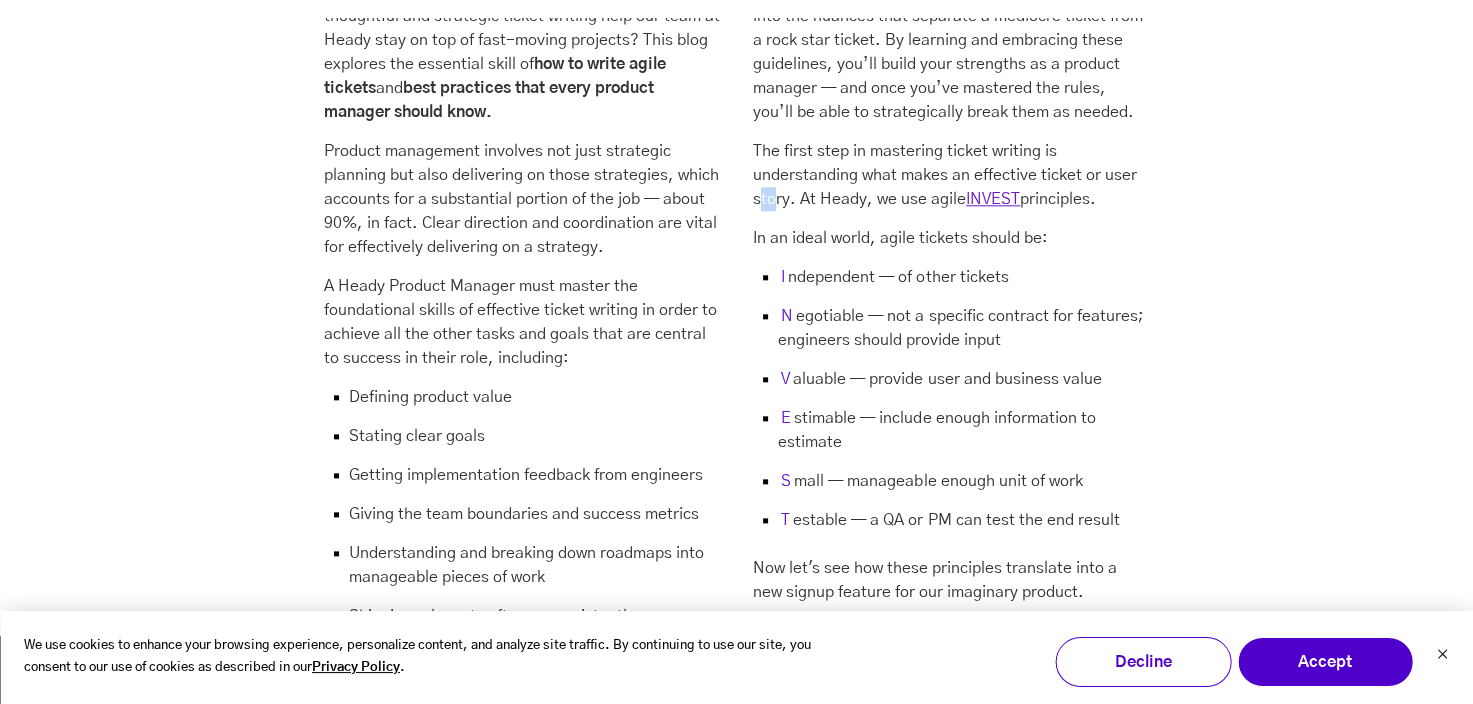 drag, startPoint x: 764, startPoint y: 156, endPoint x: 776, endPoint y: 154, distance: 12.165525 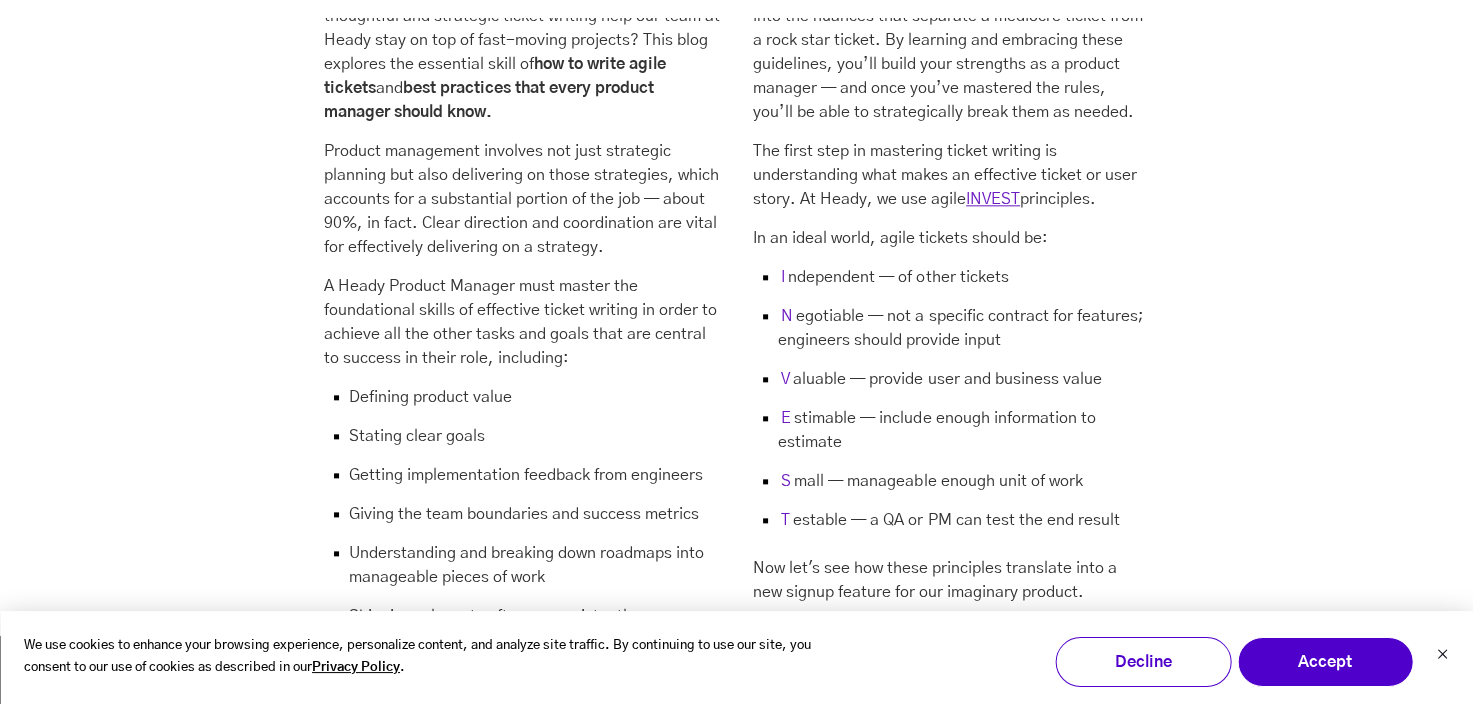 drag, startPoint x: 776, startPoint y: 154, endPoint x: 853, endPoint y: 165, distance: 77.781746 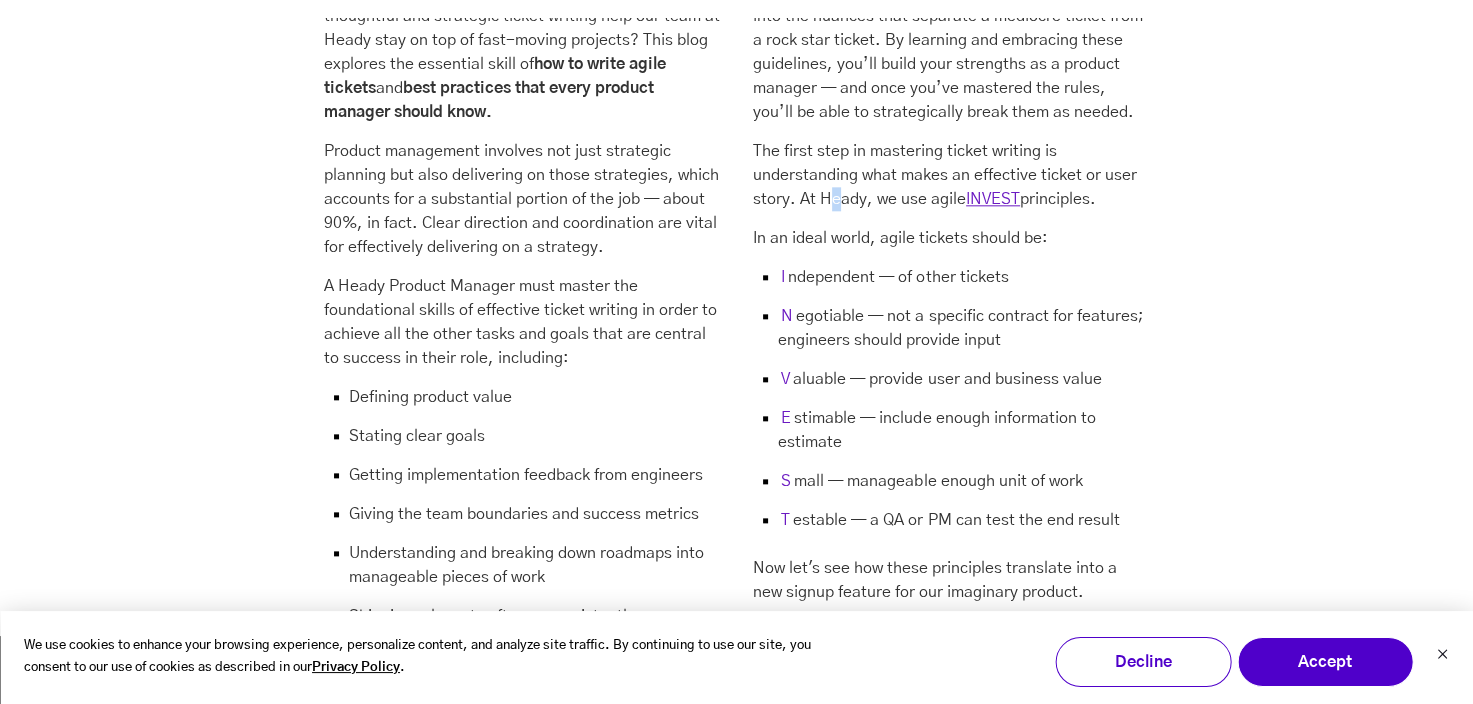 drag, startPoint x: 827, startPoint y: 155, endPoint x: 844, endPoint y: 155, distance: 17 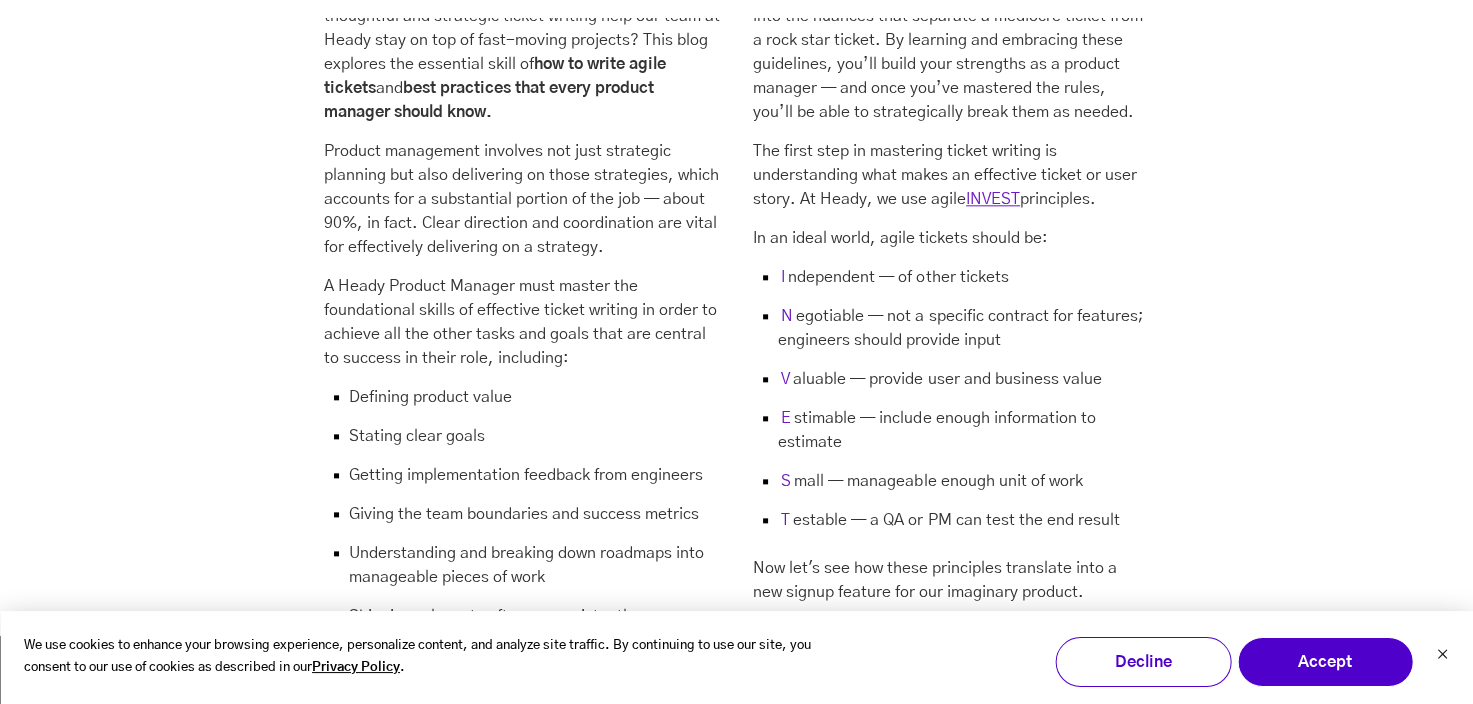 click on "In an ideal world, agile tickets should be:" at bounding box center [951, 238] 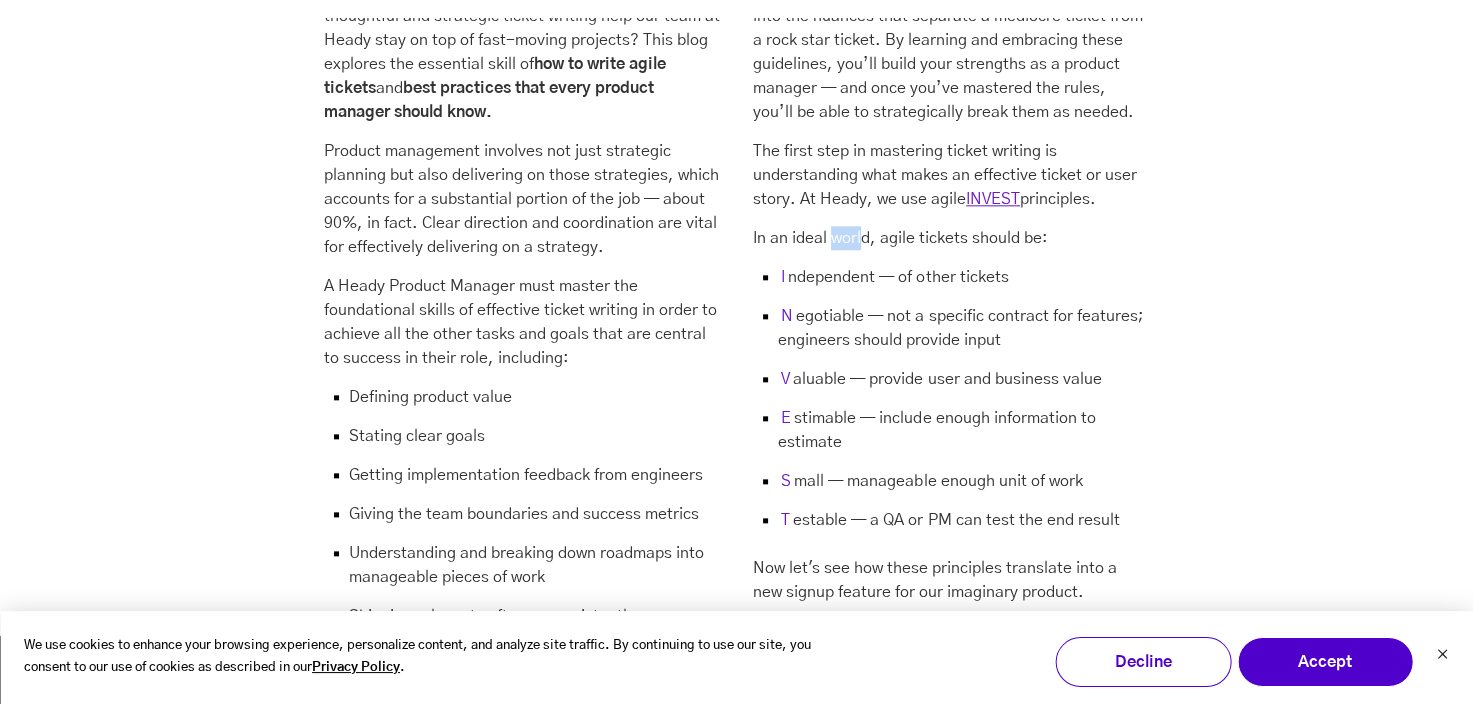 drag, startPoint x: 862, startPoint y: 192, endPoint x: 845, endPoint y: 184, distance: 18.788294 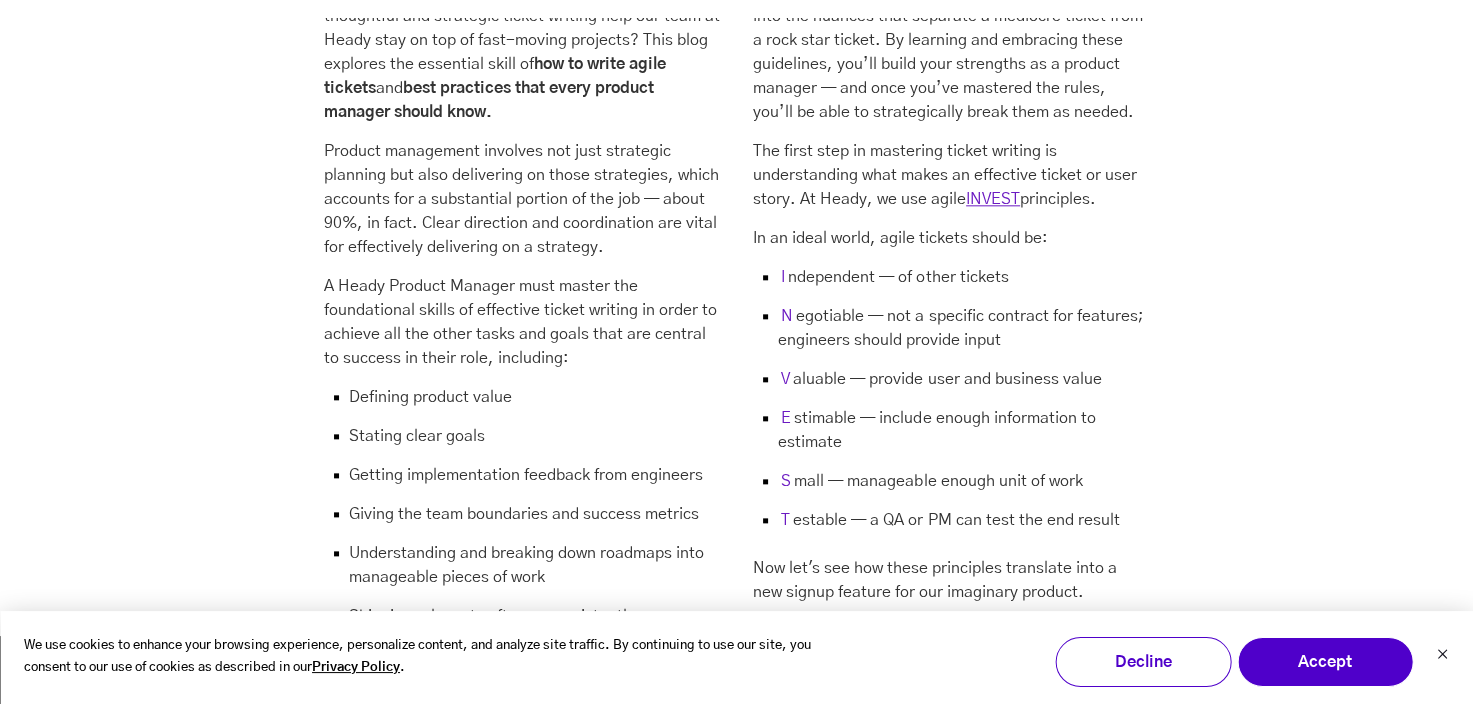 drag, startPoint x: 845, startPoint y: 184, endPoint x: 1096, endPoint y: 238, distance: 256.74307 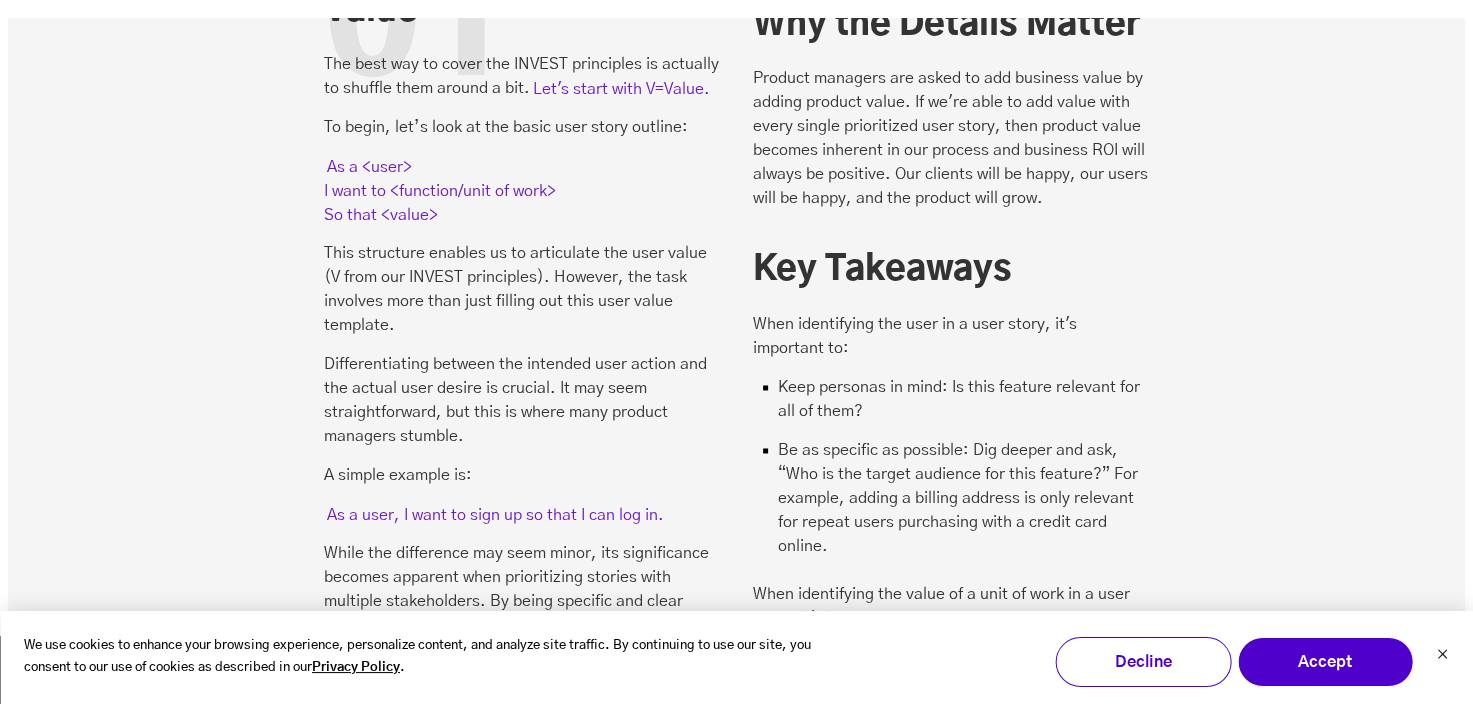 scroll, scrollTop: 3100, scrollLeft: 0, axis: vertical 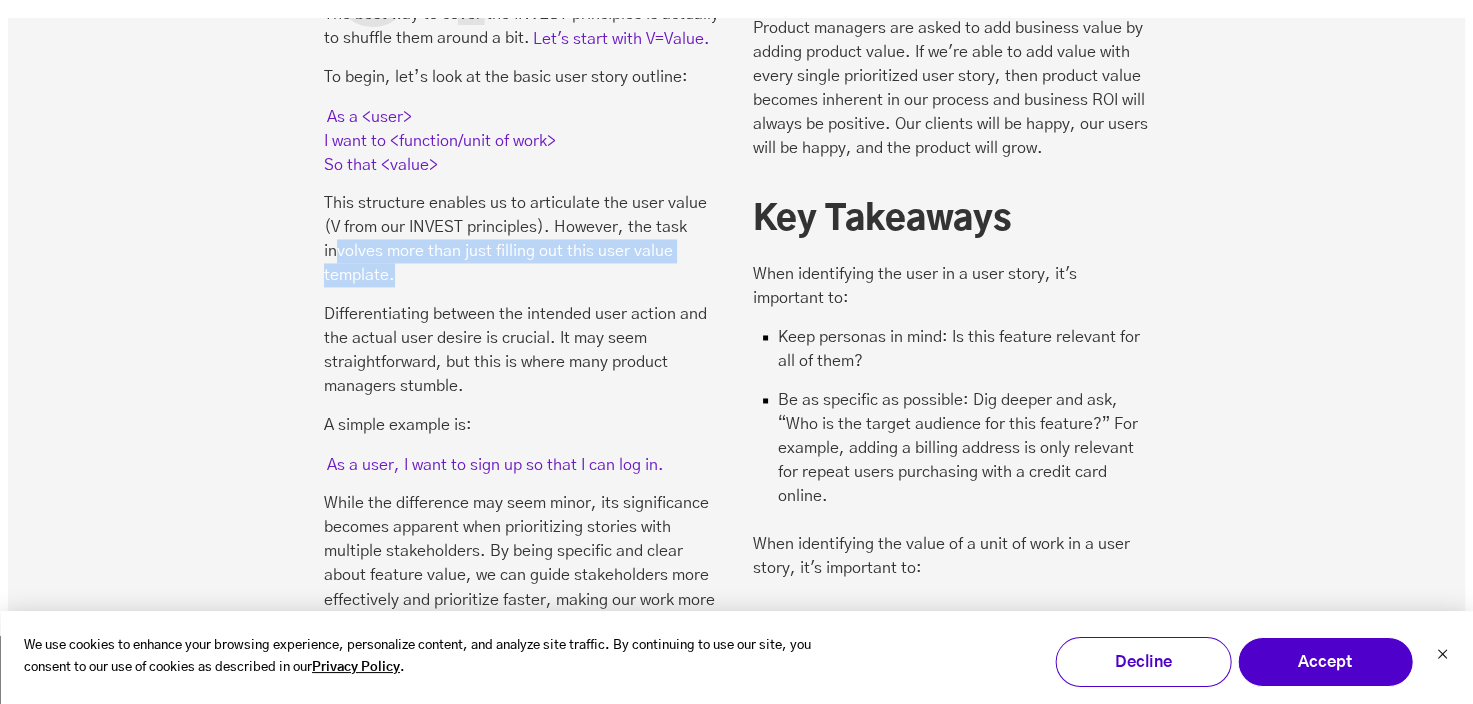 drag, startPoint x: 333, startPoint y: 212, endPoint x: 679, endPoint y: 232, distance: 346.57755 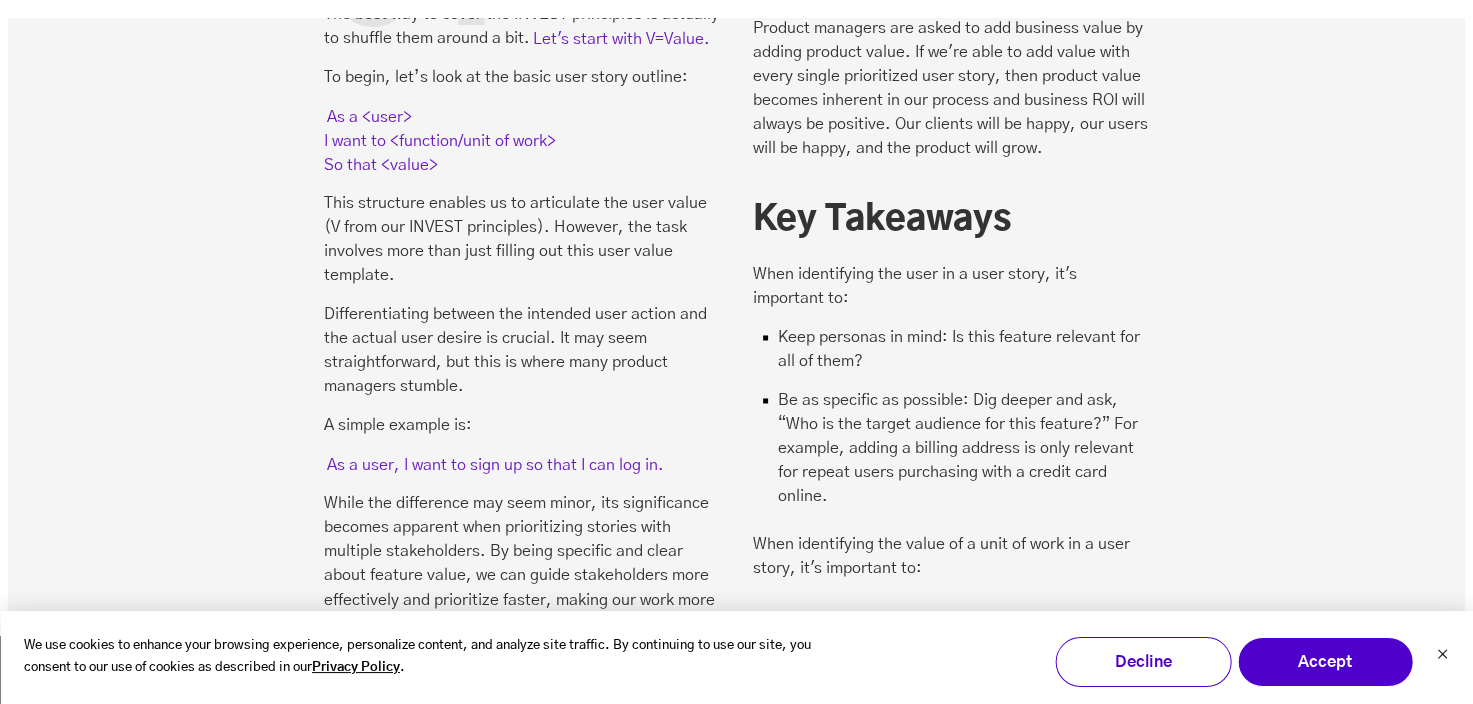 click on "The best way to cover the INVEST principles is actually to shuffle them around a bit.  Let's start with V=Value.
To begin, let’s look at the basic user story outline:
As a <user> I want to <function/unit of work> So that <value>
This structure enables us to articulate the user value (V from our INVEST principles). However, the task involves more than just filling out this user value template.
Differentiating between the intended user action and the actual user desire is crucial. It may seem straightforward, but this is where many product managers stumble.
A simple example is:
As a user, I want to sign up so that I can log in.
While the difference may seem minor, its significance becomes apparent when prioritizing stories with multiple stakeholders. By being specific and clear about feature value, we can guide stakeholders more effectively and prioritize faster, making our work more efficient overall.
But let's take it further." at bounding box center [522, 548] 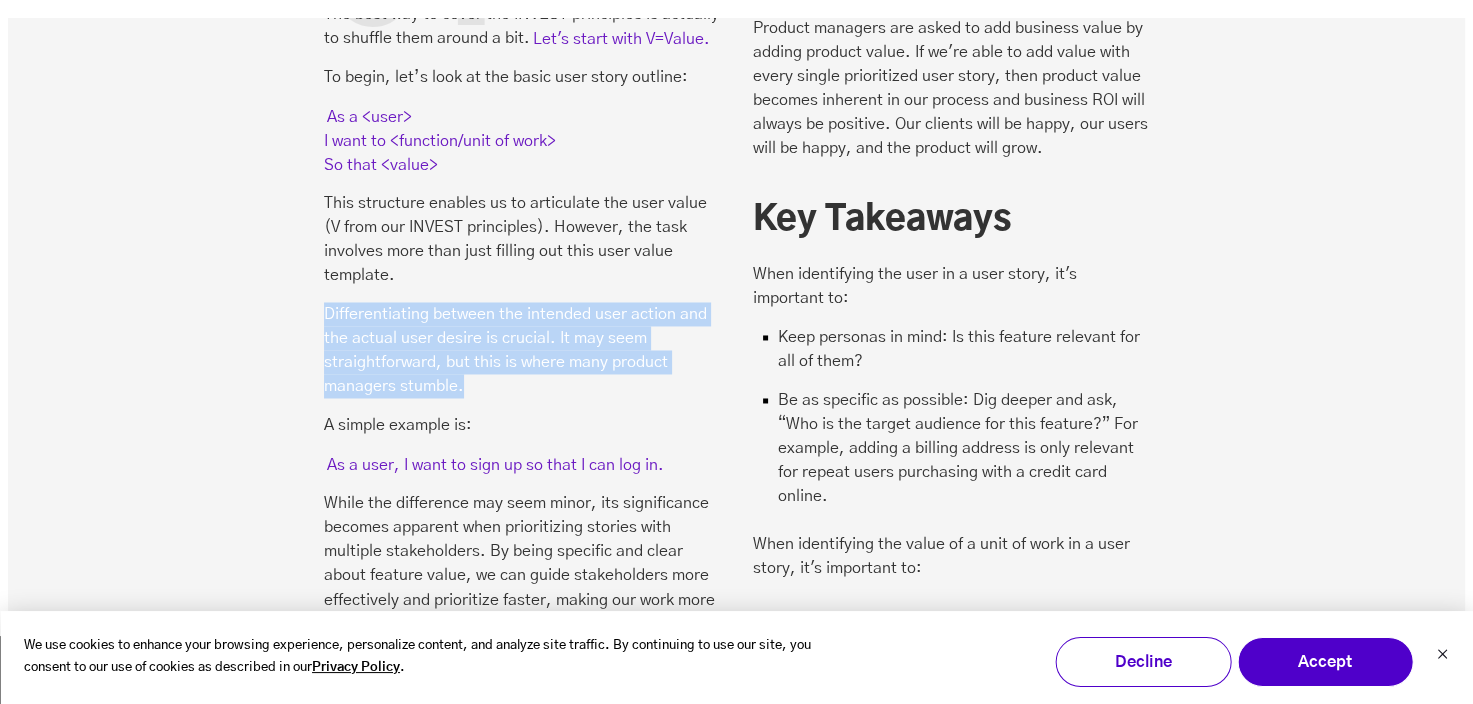 drag, startPoint x: 511, startPoint y: 351, endPoint x: 245, endPoint y: 264, distance: 279.86603 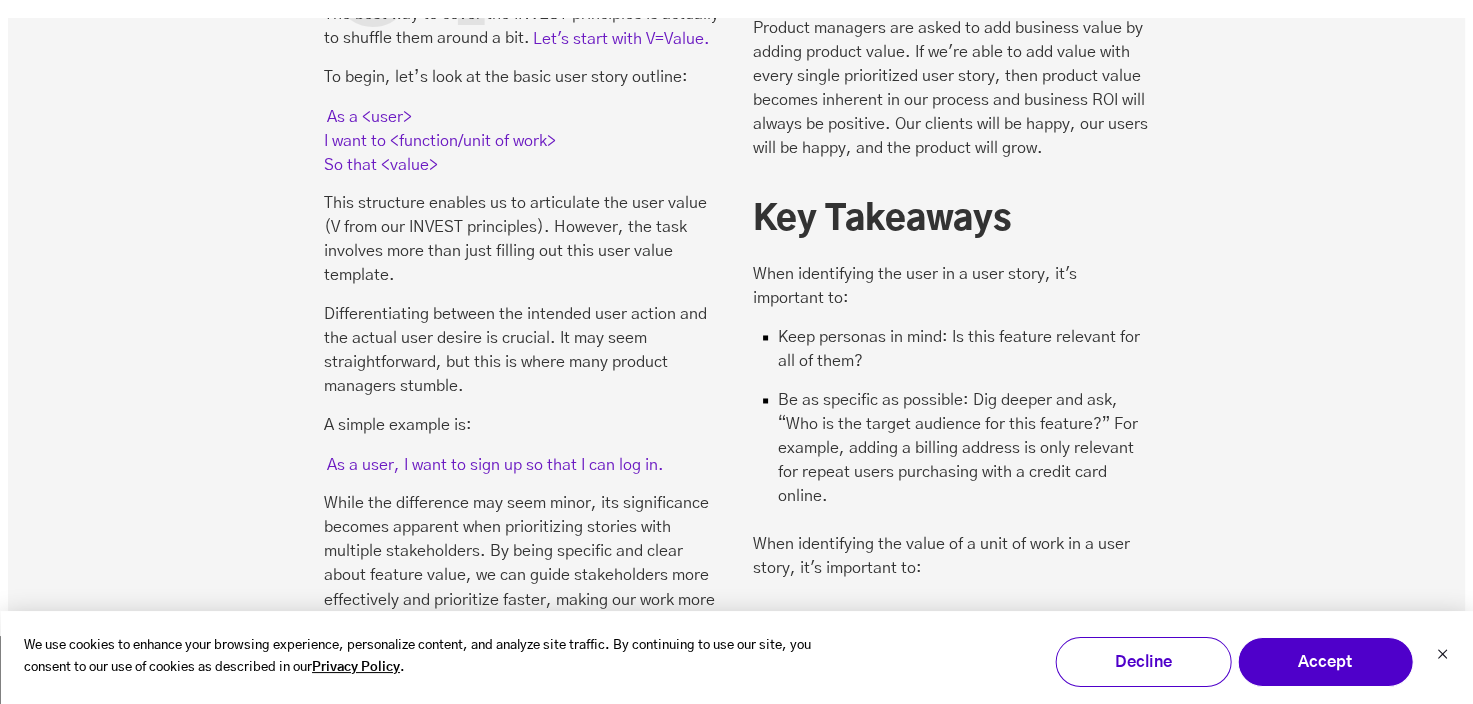 drag, startPoint x: 668, startPoint y: 345, endPoint x: 549, endPoint y: 341, distance: 119.06721 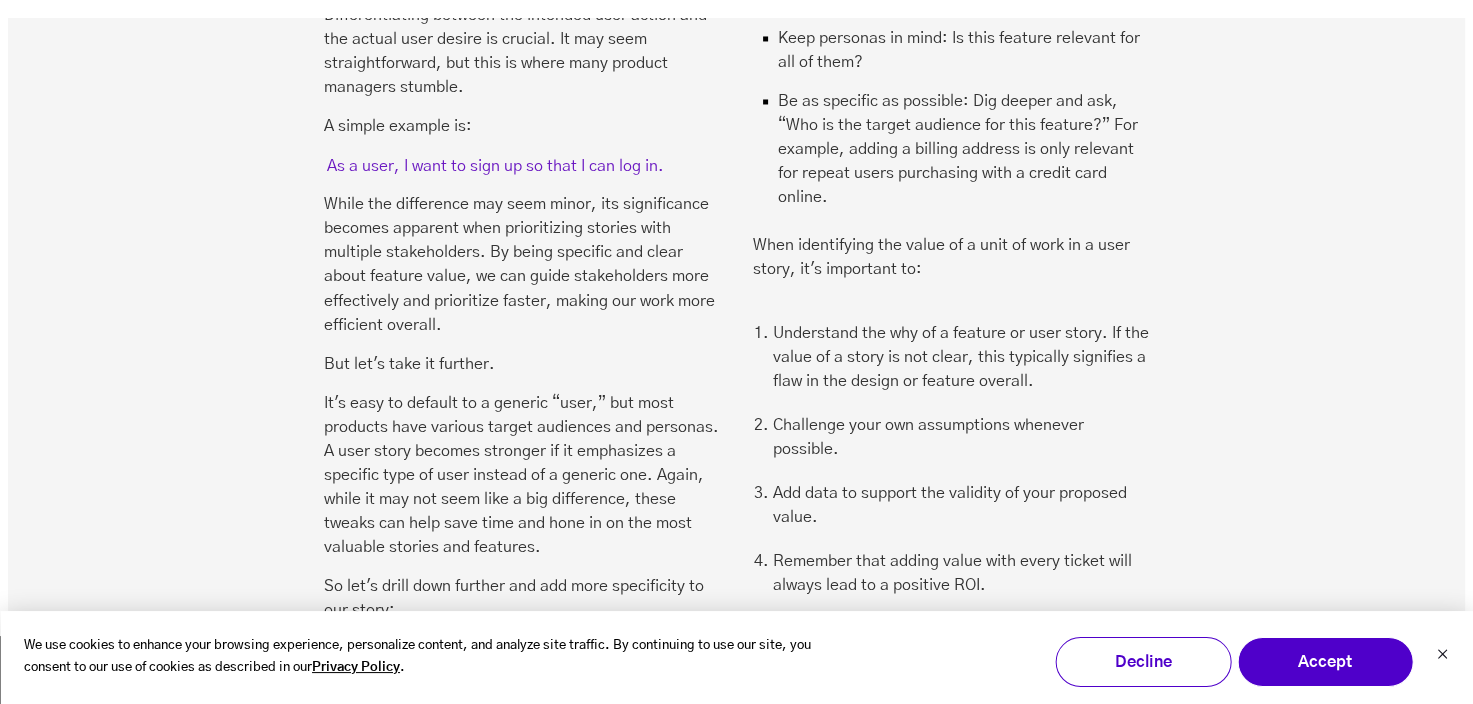 scroll, scrollTop: 3400, scrollLeft: 0, axis: vertical 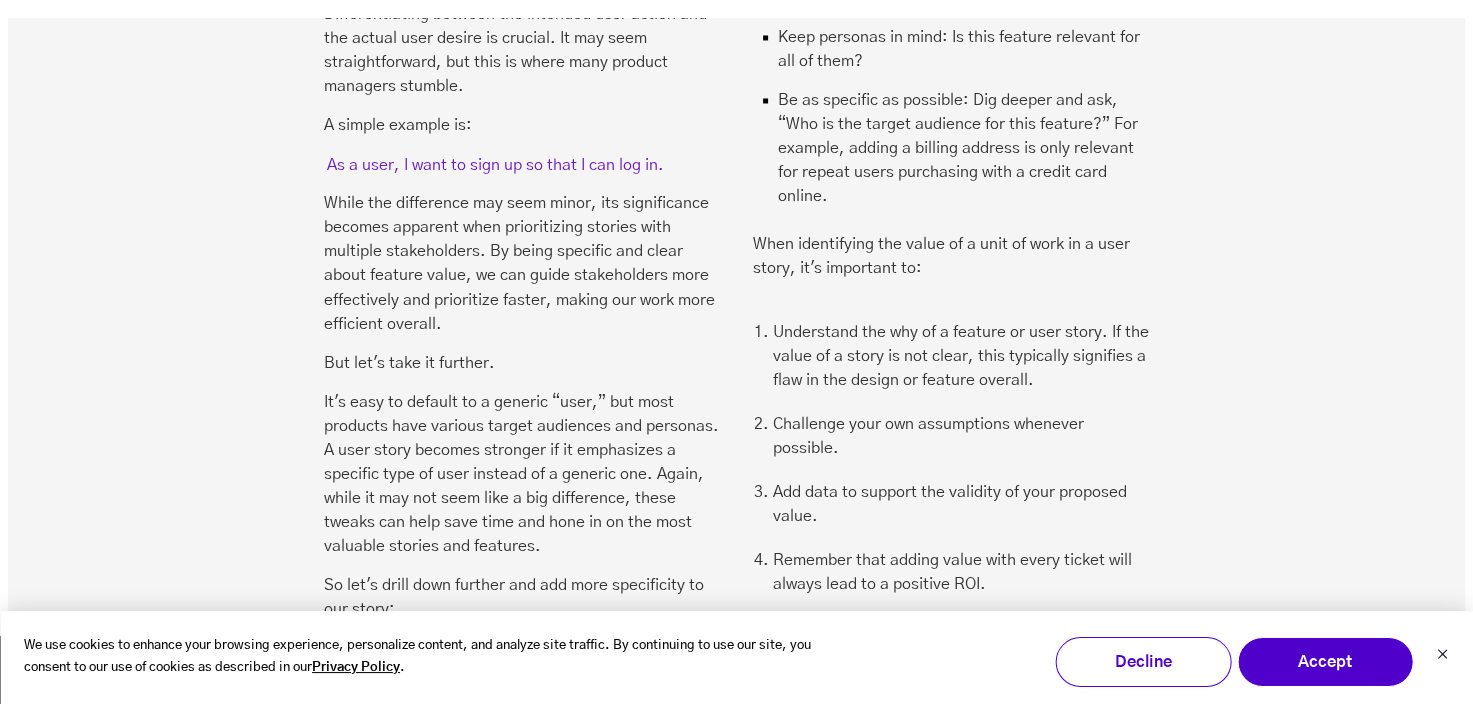 click on "It's easy to default to a generic “user,” but most products have various target audiences and personas. A user story becomes stronger if it emphasizes a specific type of user instead of a generic one. Again, while it may not seem like a big difference, these tweaks can help save time and hone in on the most valuable stories and features." at bounding box center [522, 473] 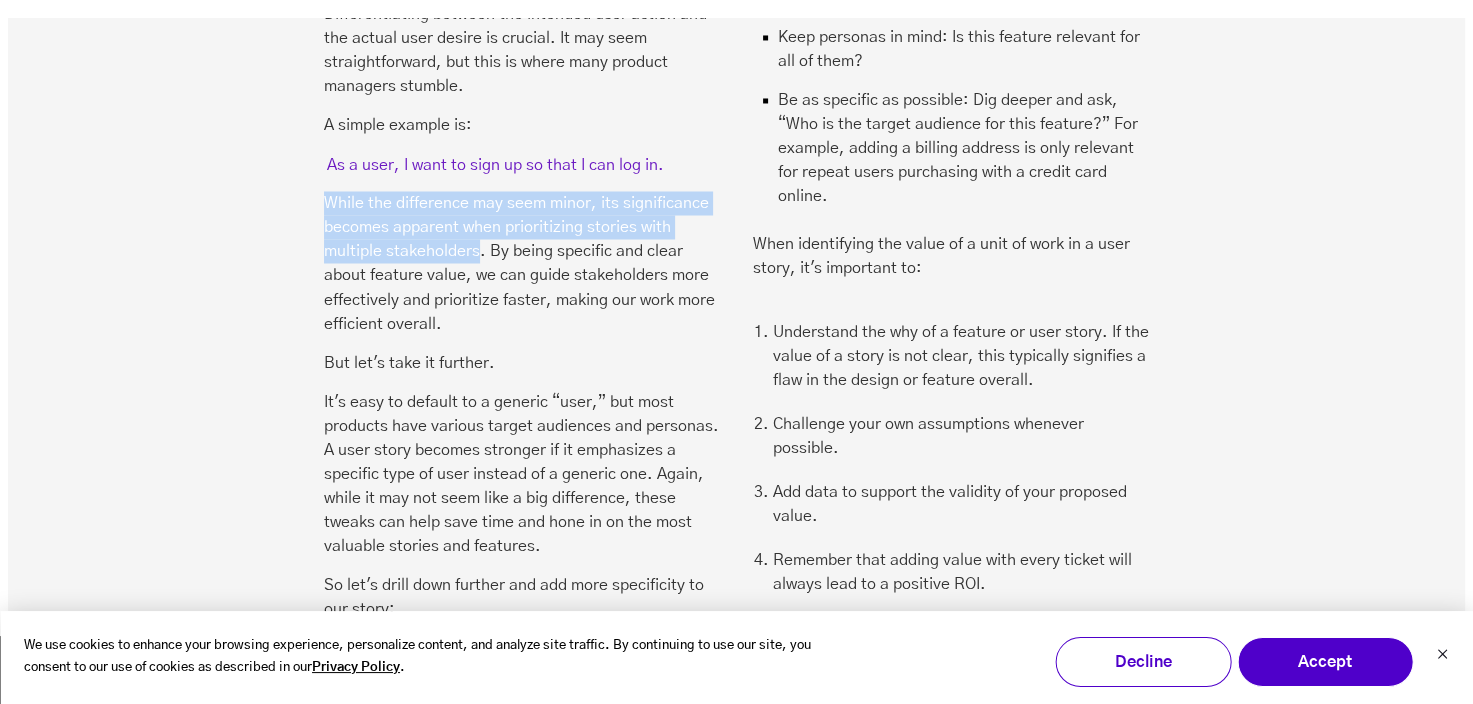 drag, startPoint x: 289, startPoint y: 146, endPoint x: 480, endPoint y: 200, distance: 198.48677 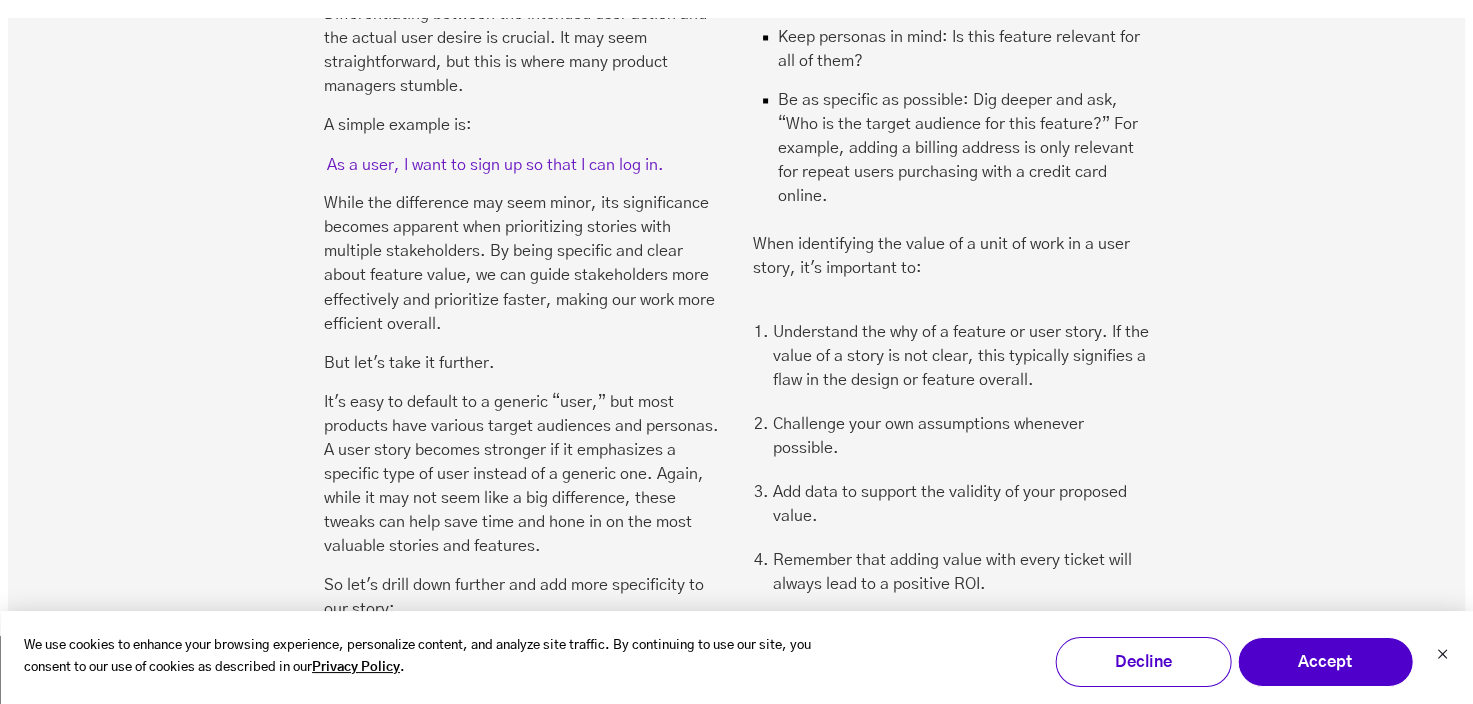click on "While the difference may seem minor, its significance becomes apparent when prioritizing stories with multiple stakeholders. By being specific and clear about feature value, we can guide stakeholders more effectively and prioritize faster, making our work more efficient overall." at bounding box center (522, 263) 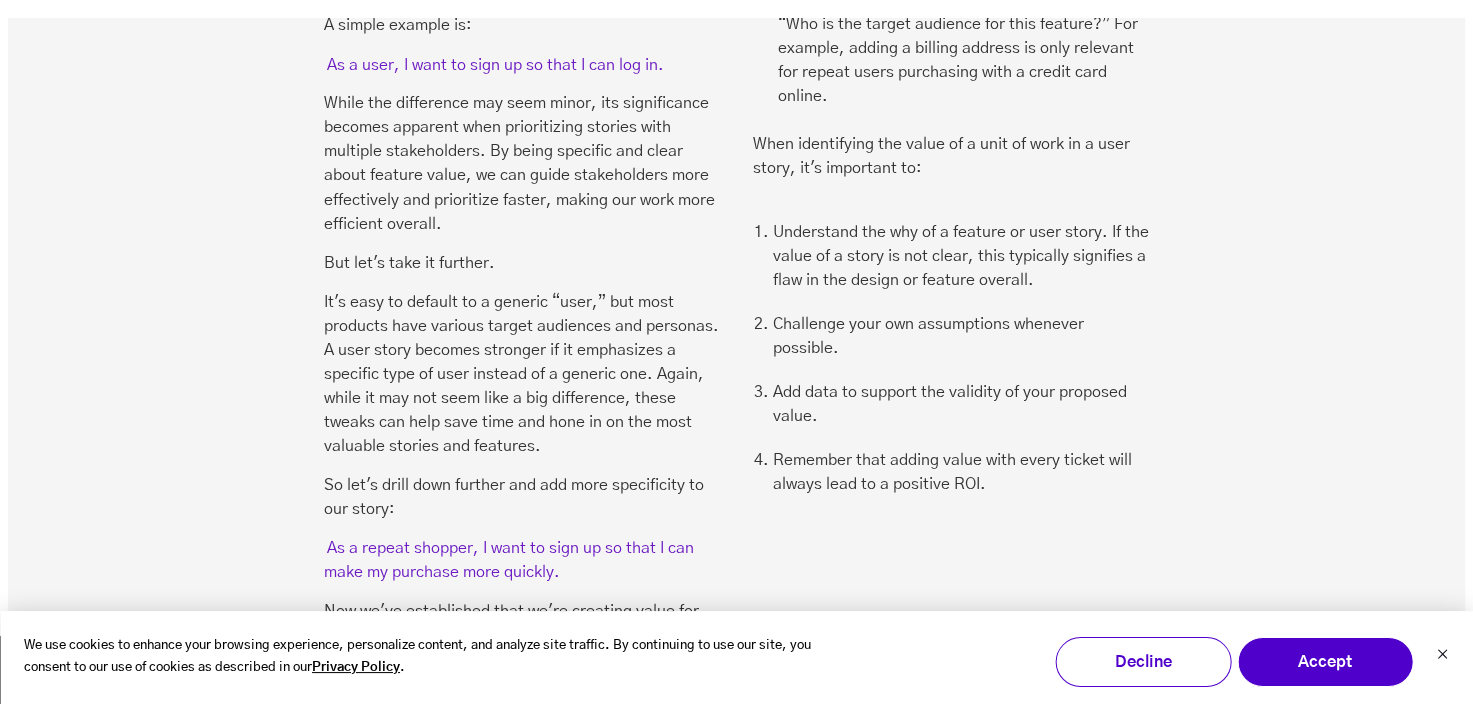 scroll, scrollTop: 3600, scrollLeft: 0, axis: vertical 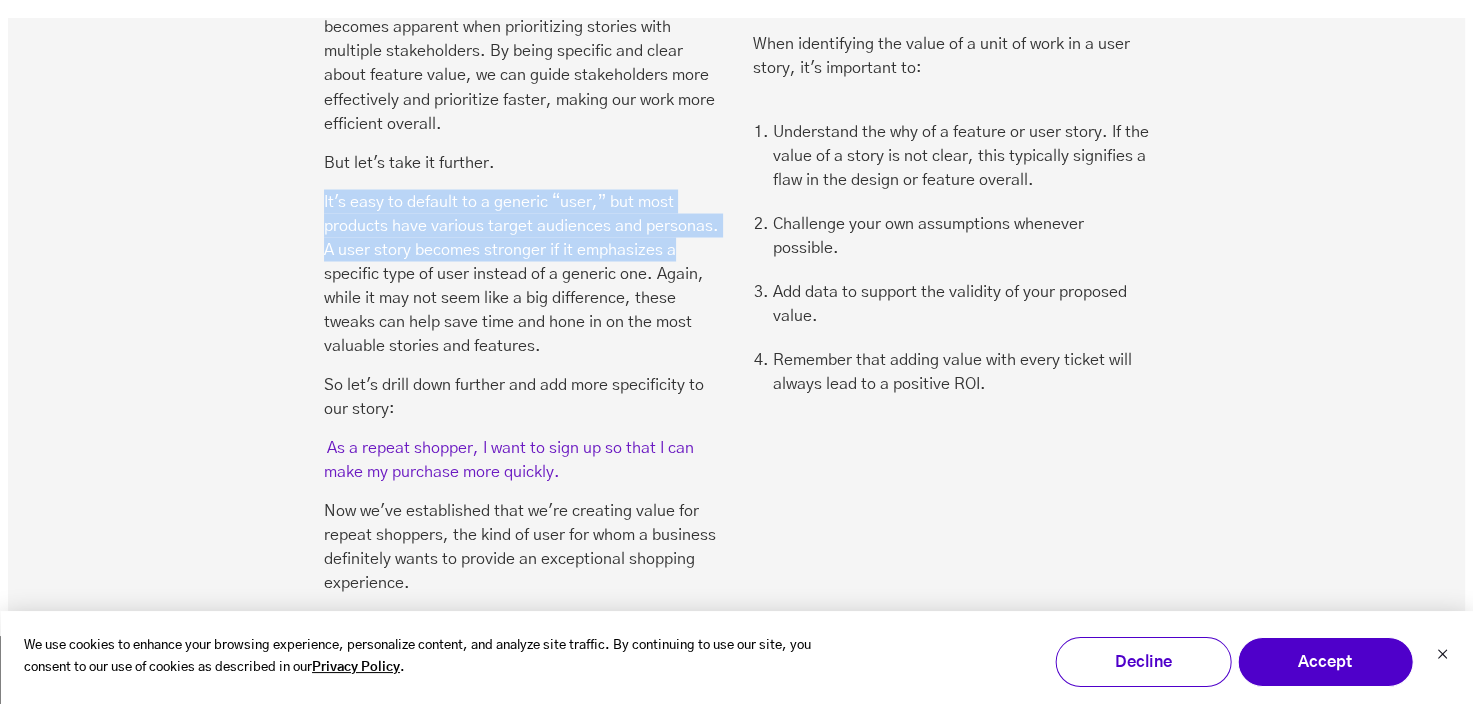 drag, startPoint x: 321, startPoint y: 165, endPoint x: 698, endPoint y: 216, distance: 380.43396 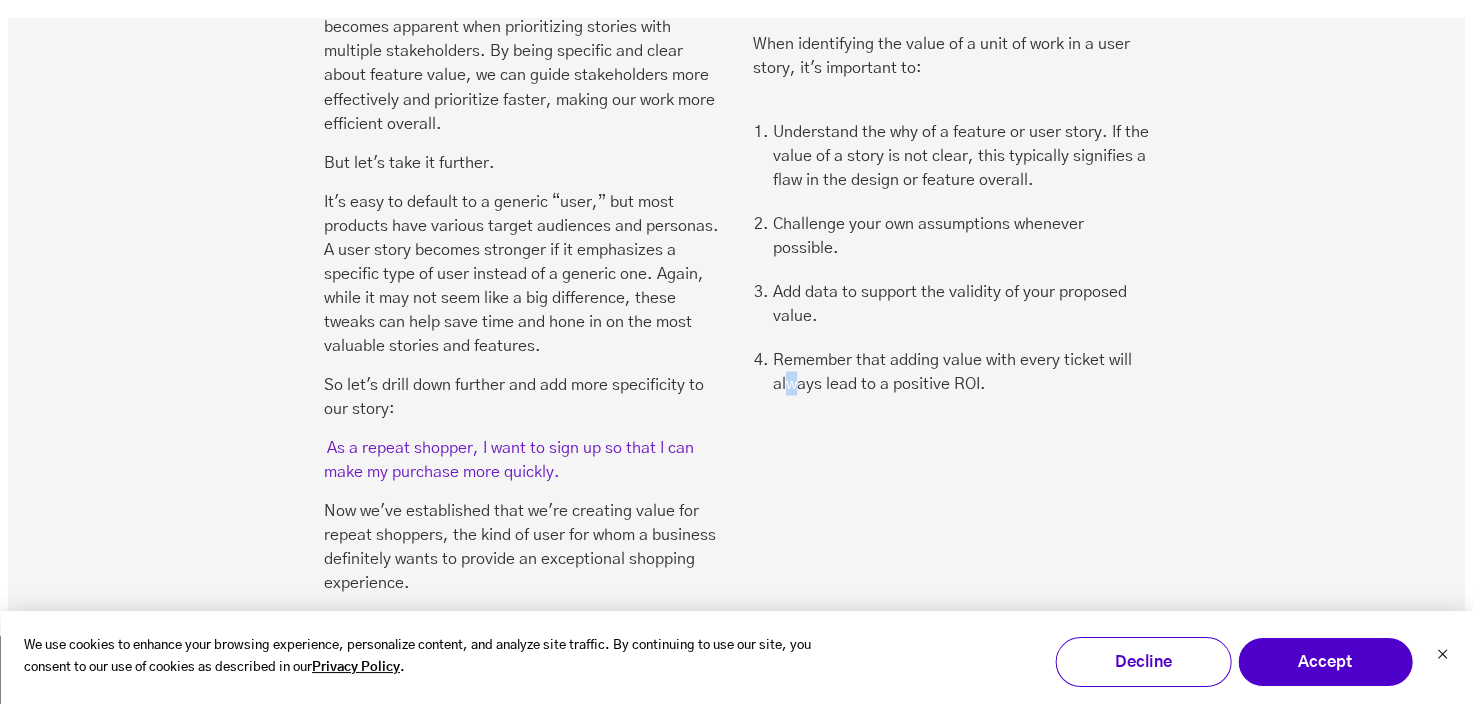 click on "Why the Details Matter
Product managers are asked to add business value by adding product value. If we're able to add value with every single prioritized user story, then product value becomes inherent in our process and business ROI will always be positive. Our clients will be happy, our users will be happy, and the product will grow.
Key Takeaways
When identifying the user in a user story, it's important to:
Keep personas in mind: Is this feature relevant for all of them?
Be as specific as possible: Dig deeper and ask, “Who is the target audience for this feature?” For example, adding a billing address is only relevant for repeat users purchasing with a credit card online.
When identifying the value of a unit of work in a user story, it's important to:
Challenge your own assumptions whenever possible.
Add data to support the validity of your proposed value." at bounding box center (951, 25) 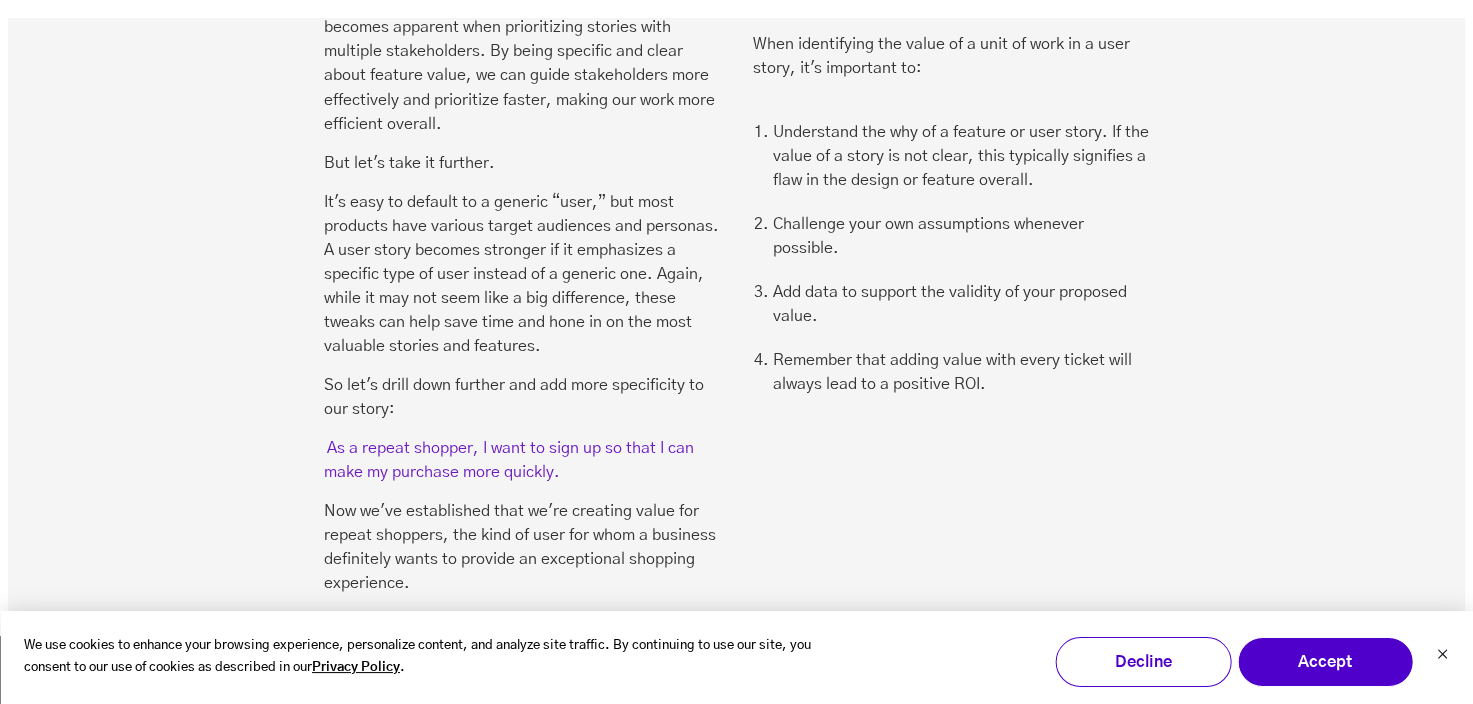click on "It's easy to default to a generic “user,” but most products have various target audiences and personas. A user story becomes stronger if it emphasizes a specific type of user instead of a generic one. Again, while it may not seem like a big difference, these tweaks can help save time and hone in on the most valuable stories and features." at bounding box center (522, 273) 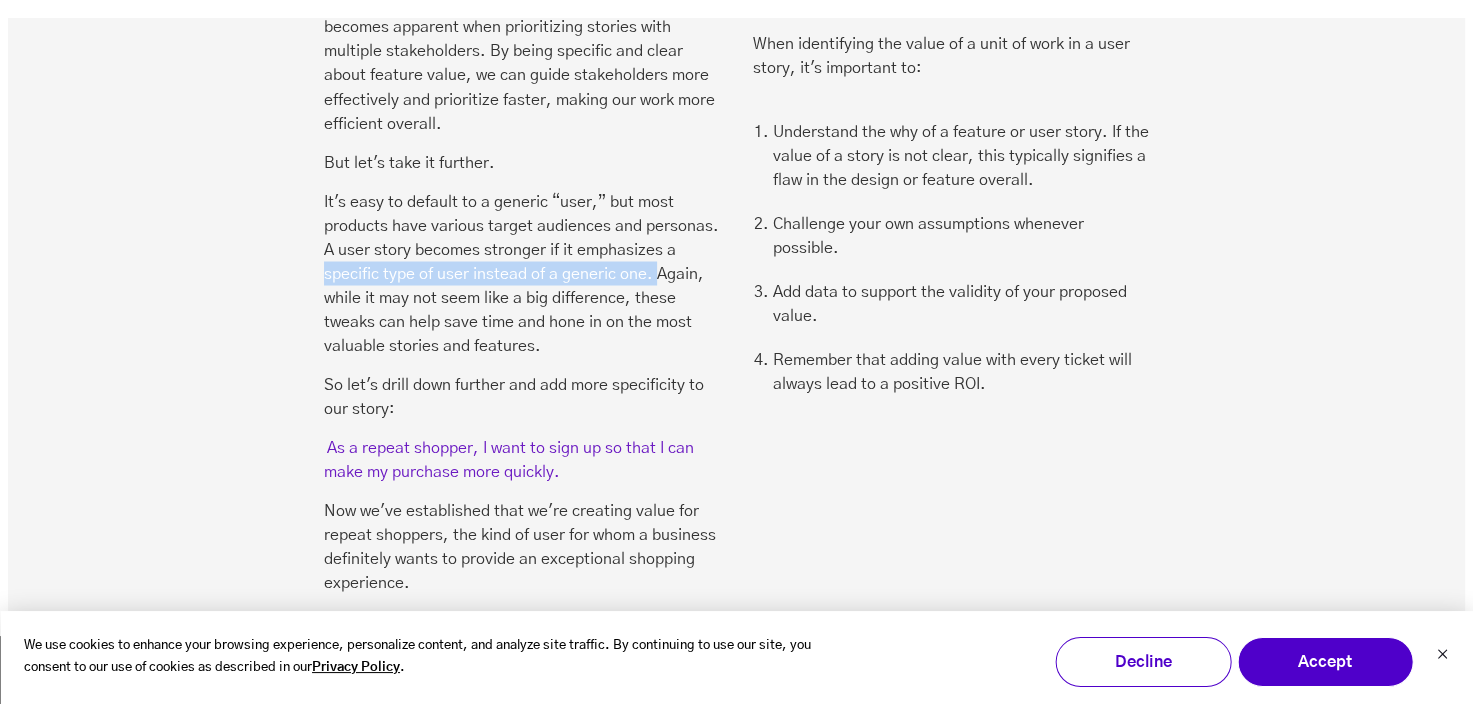 drag, startPoint x: 300, startPoint y: 218, endPoint x: 656, endPoint y: 233, distance: 356.31586 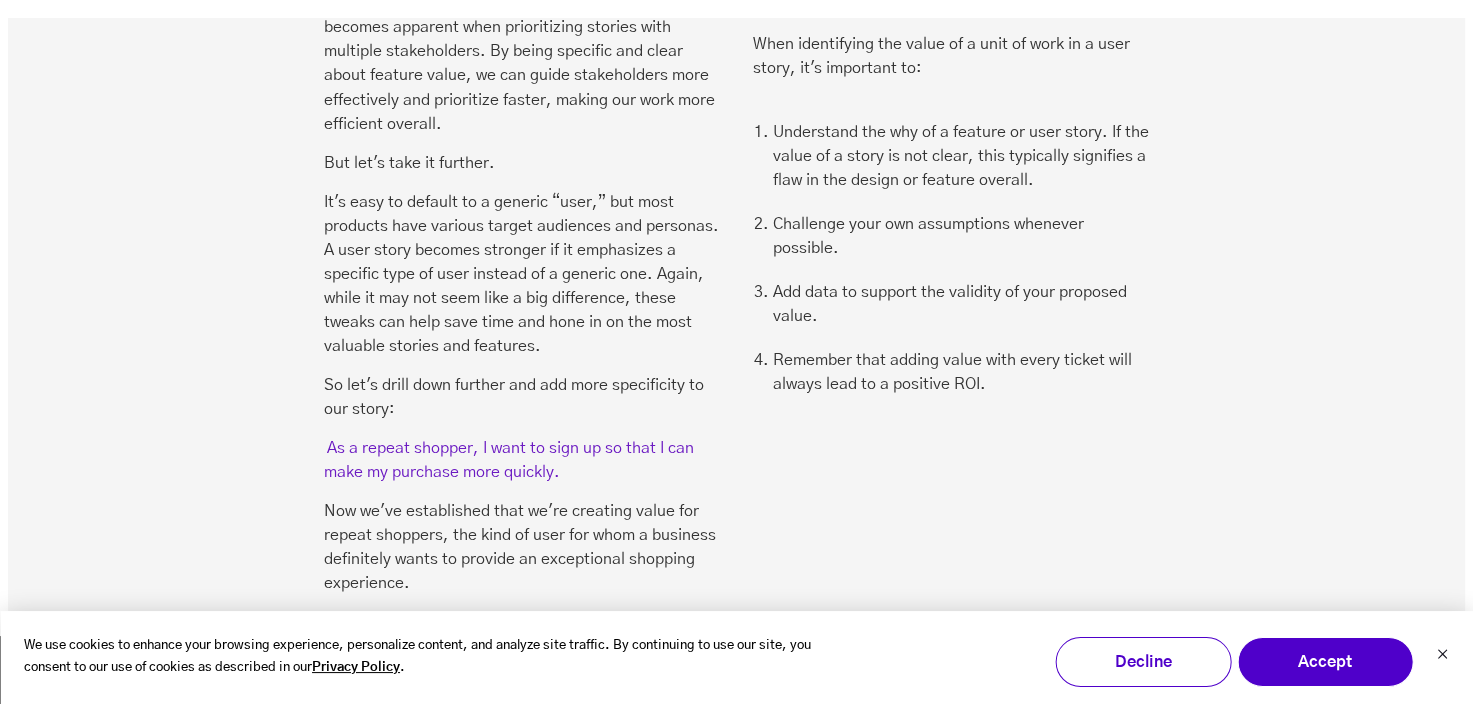 drag, startPoint x: 656, startPoint y: 233, endPoint x: 786, endPoint y: 346, distance: 172.24692 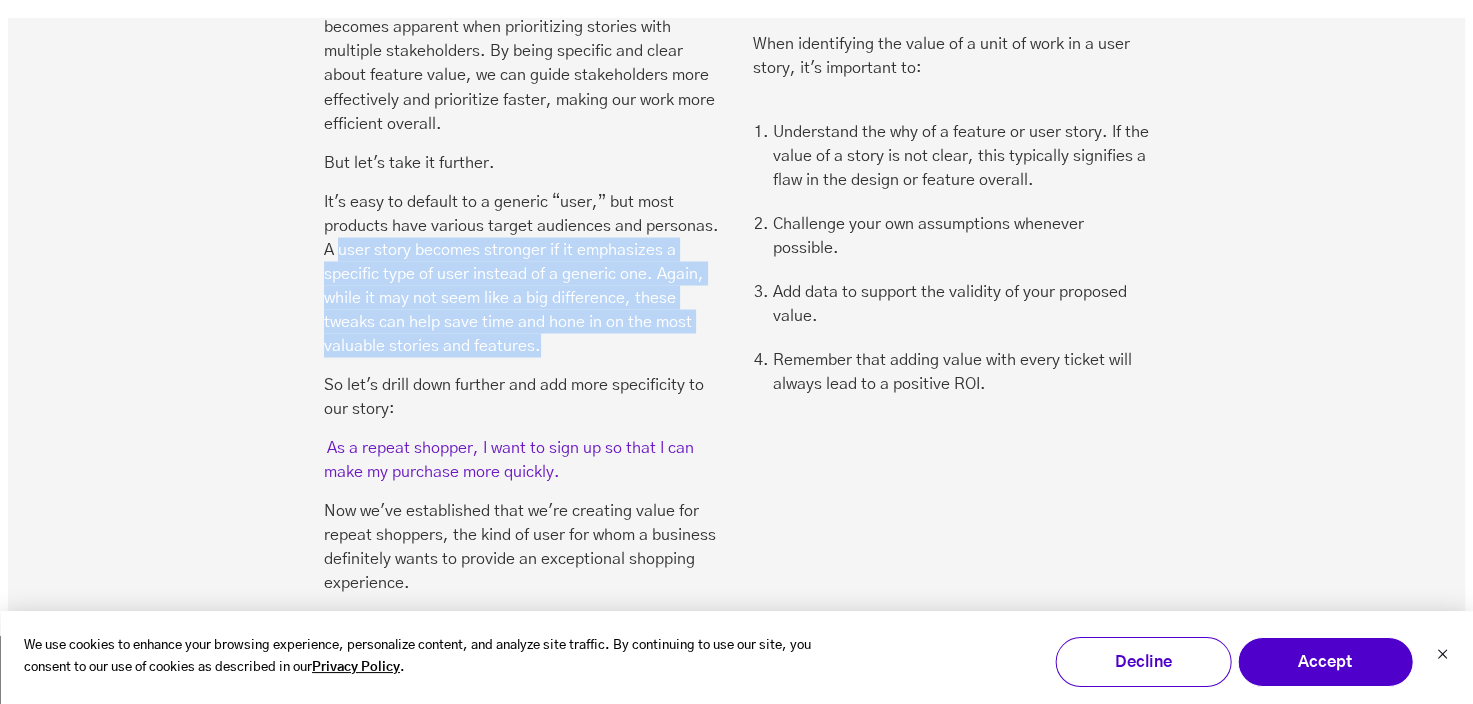 drag, startPoint x: 340, startPoint y: 196, endPoint x: 725, endPoint y: 322, distance: 405.0938 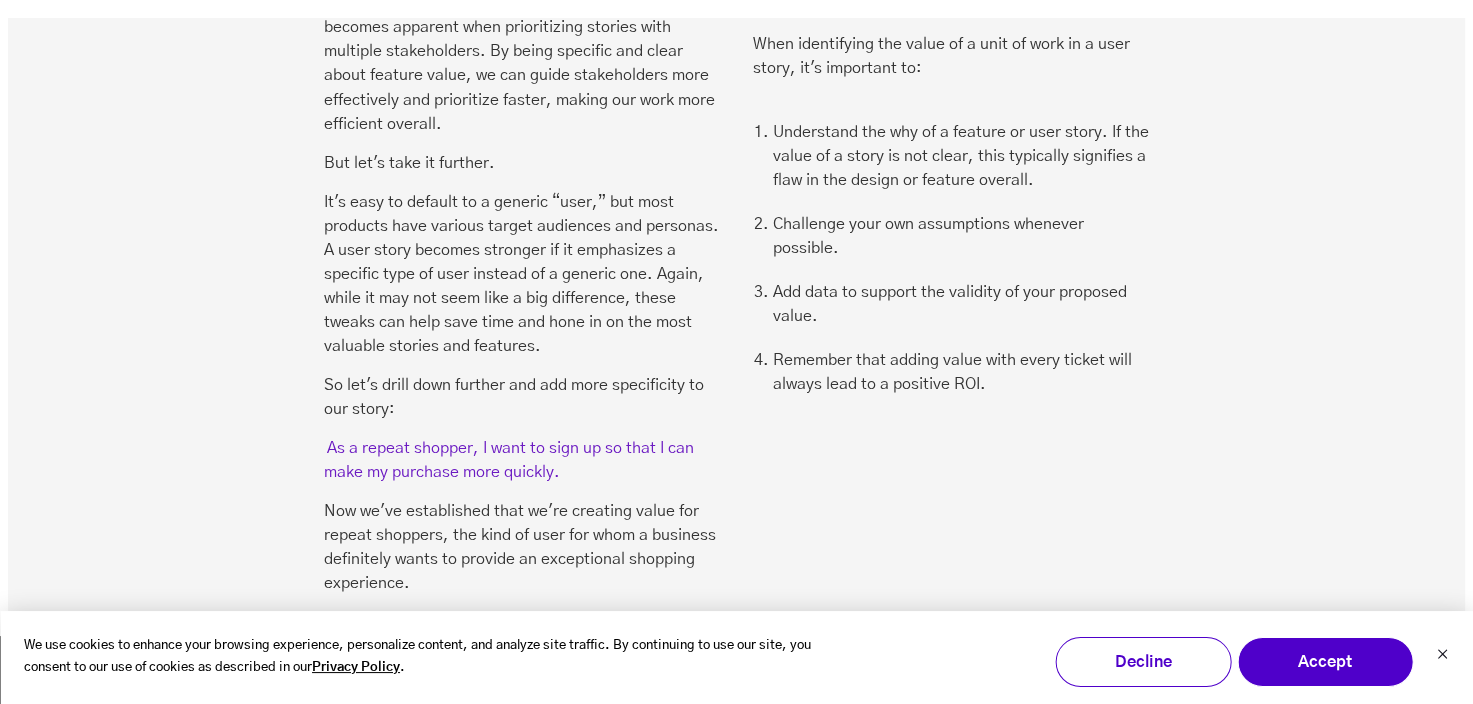click on "Why the Details Matter
Product managers are asked to add business value by adding product value. If we're able to add value with every single prioritized user story, then product value becomes inherent in our process and business ROI will always be positive. Our clients will be happy, our users will be happy, and the product will grow.
Key Takeaways
When identifying the user in a user story, it's important to:
Keep personas in mind: Is this feature relevant for all of them?
Be as specific as possible: Dig deeper and ask, “Who is the target audience for this feature?” For example, adding a billing address is only relevant for repeat users purchasing with a credit card online.
When identifying the value of a unit of work in a user story, it's important to:
Challenge your own assumptions whenever possible.
Add data to support the validity of your proposed value." at bounding box center [951, 25] 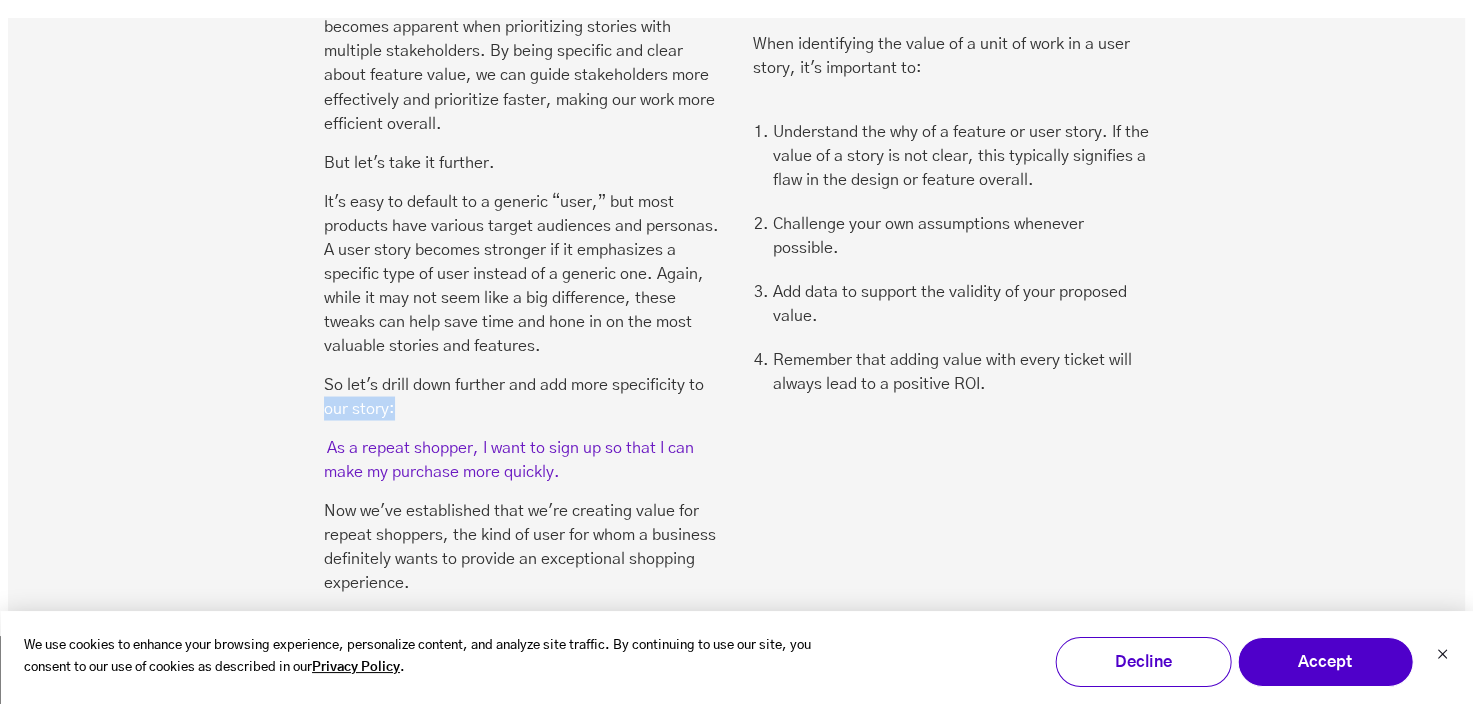 drag, startPoint x: 449, startPoint y: 368, endPoint x: 327, endPoint y: 370, distance: 122.016396 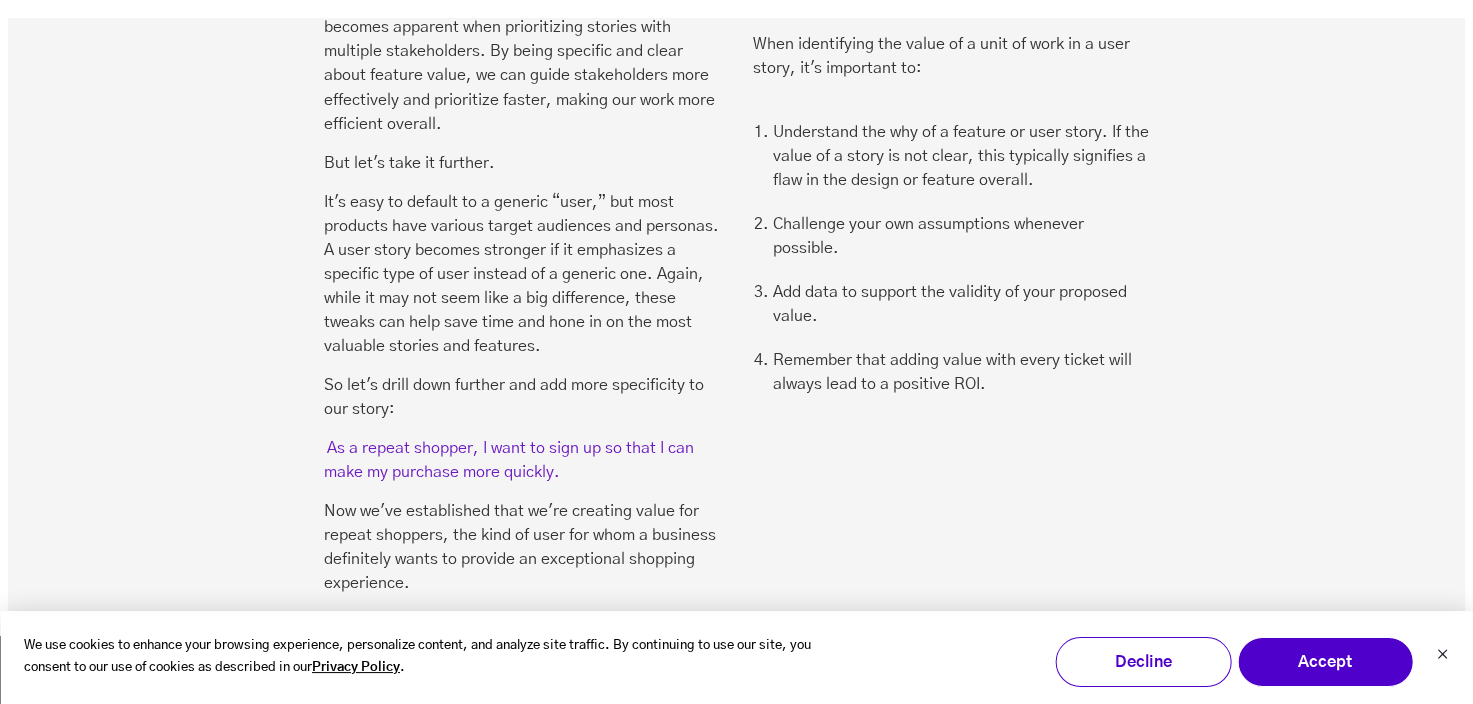 click on "Now we've established that we're creating value for repeat shoppers, the kind of user for whom a business definitely wants to provide an exceptional shopping experience." at bounding box center [522, 546] 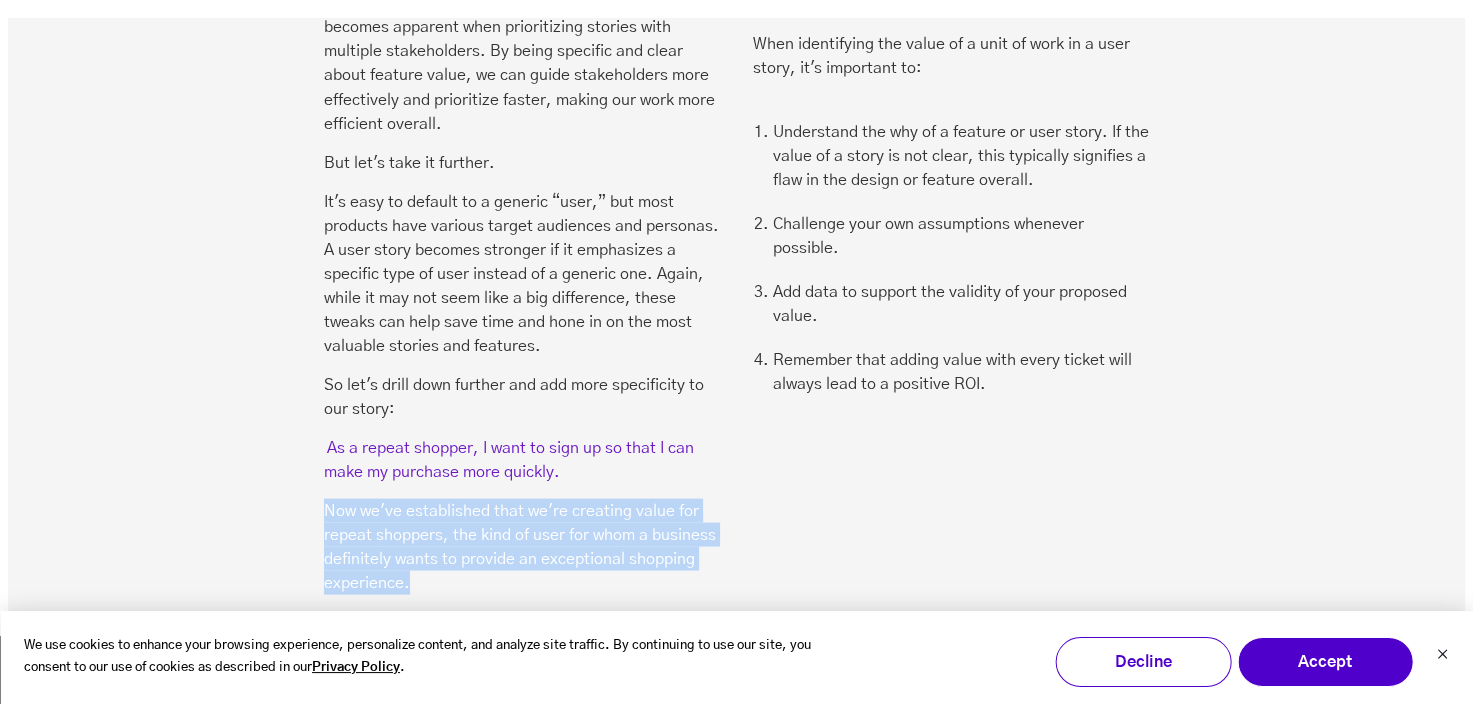 drag, startPoint x: 372, startPoint y: 459, endPoint x: 688, endPoint y: 561, distance: 332.0542 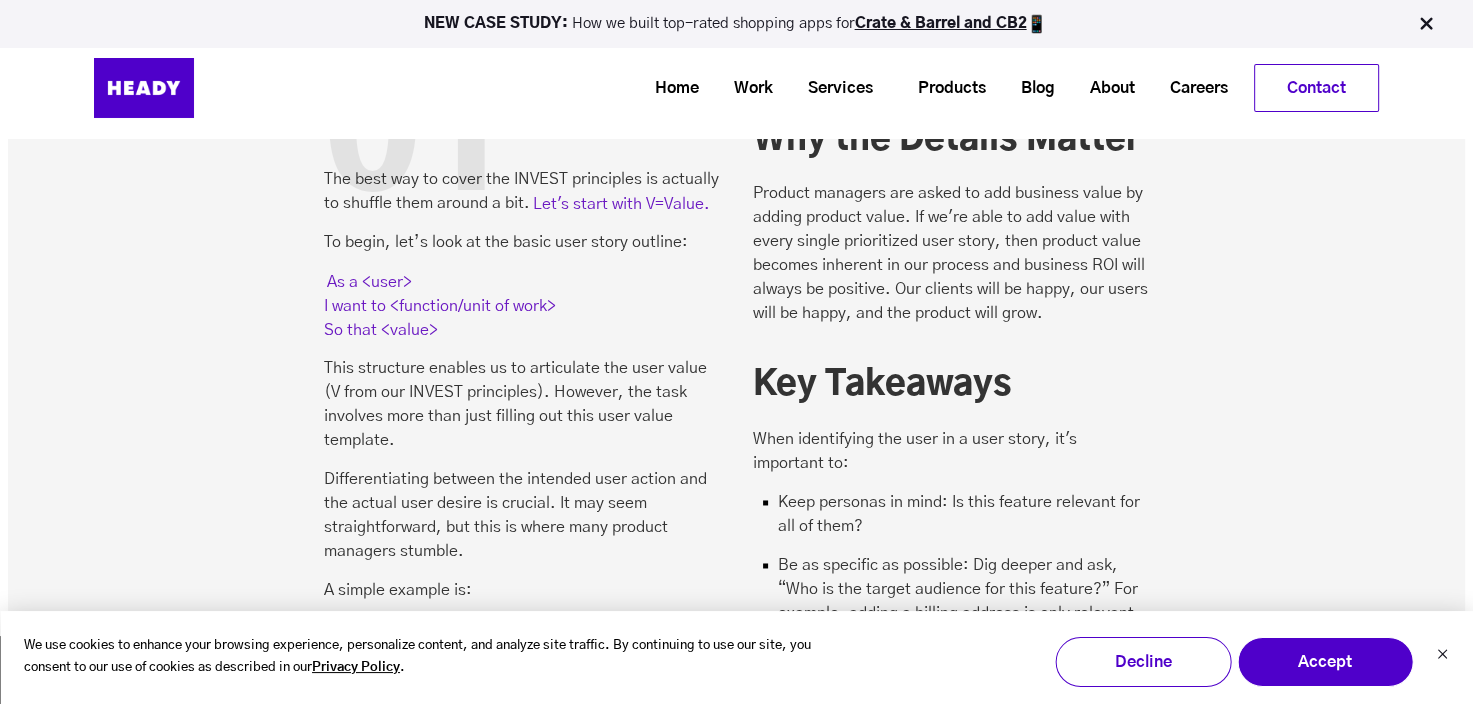 scroll, scrollTop: 2800, scrollLeft: 0, axis: vertical 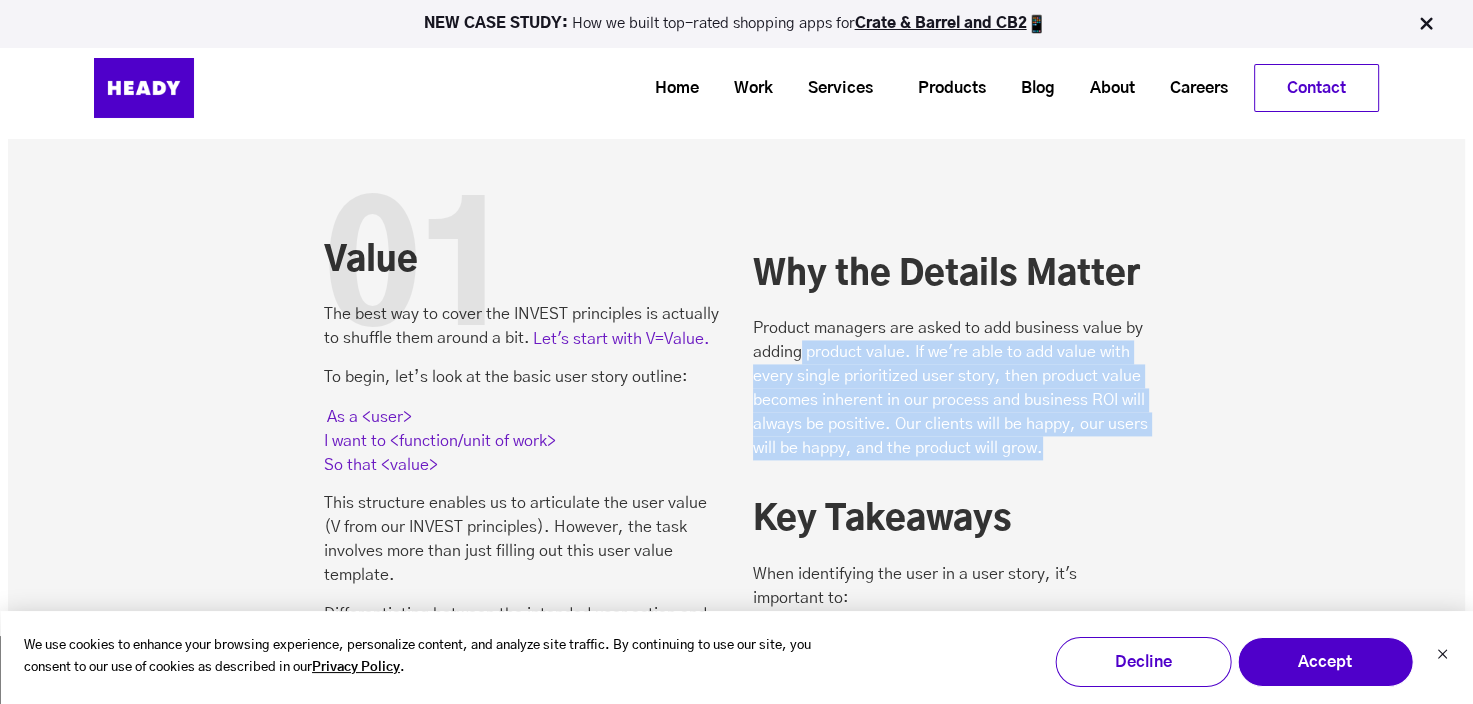 drag, startPoint x: 800, startPoint y: 297, endPoint x: 1104, endPoint y: 408, distance: 323.63095 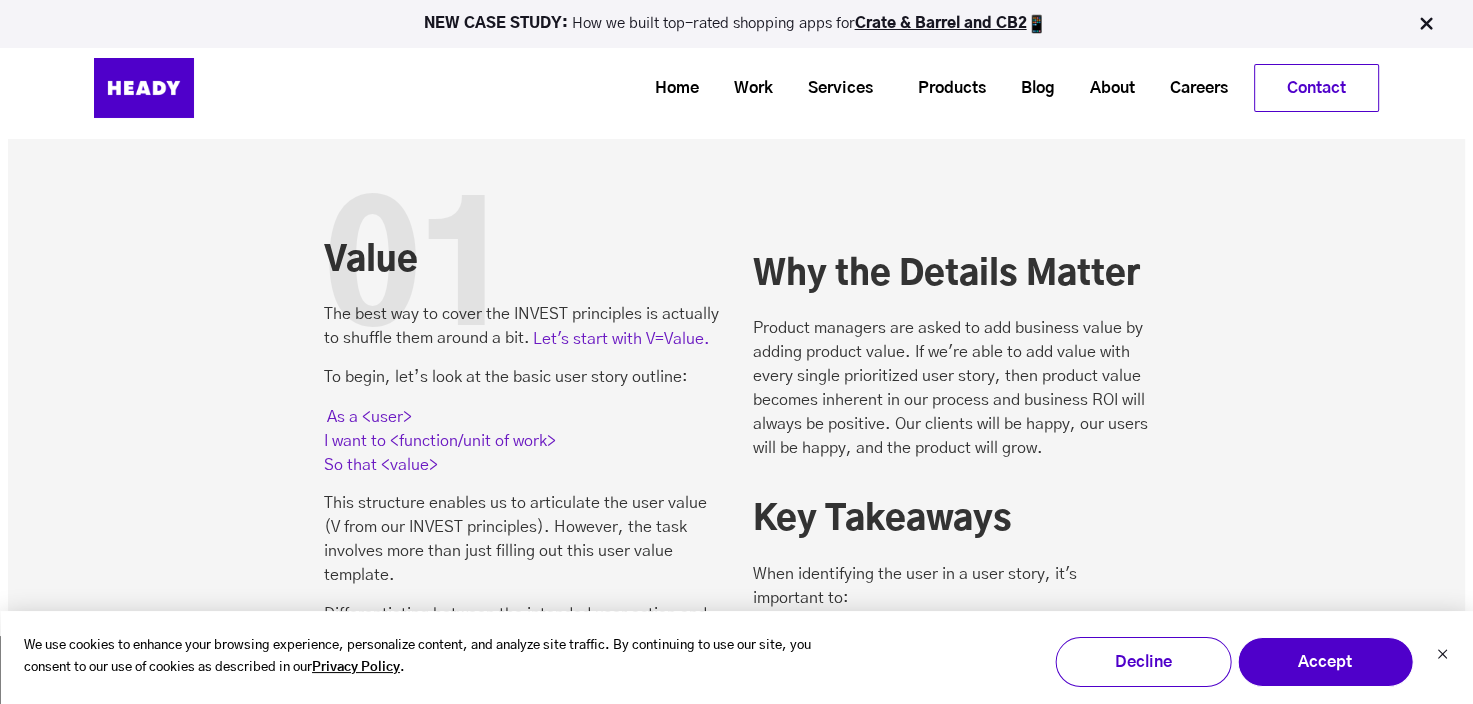 drag, startPoint x: 1104, startPoint y: 408, endPoint x: 1090, endPoint y: 433, distance: 28.653097 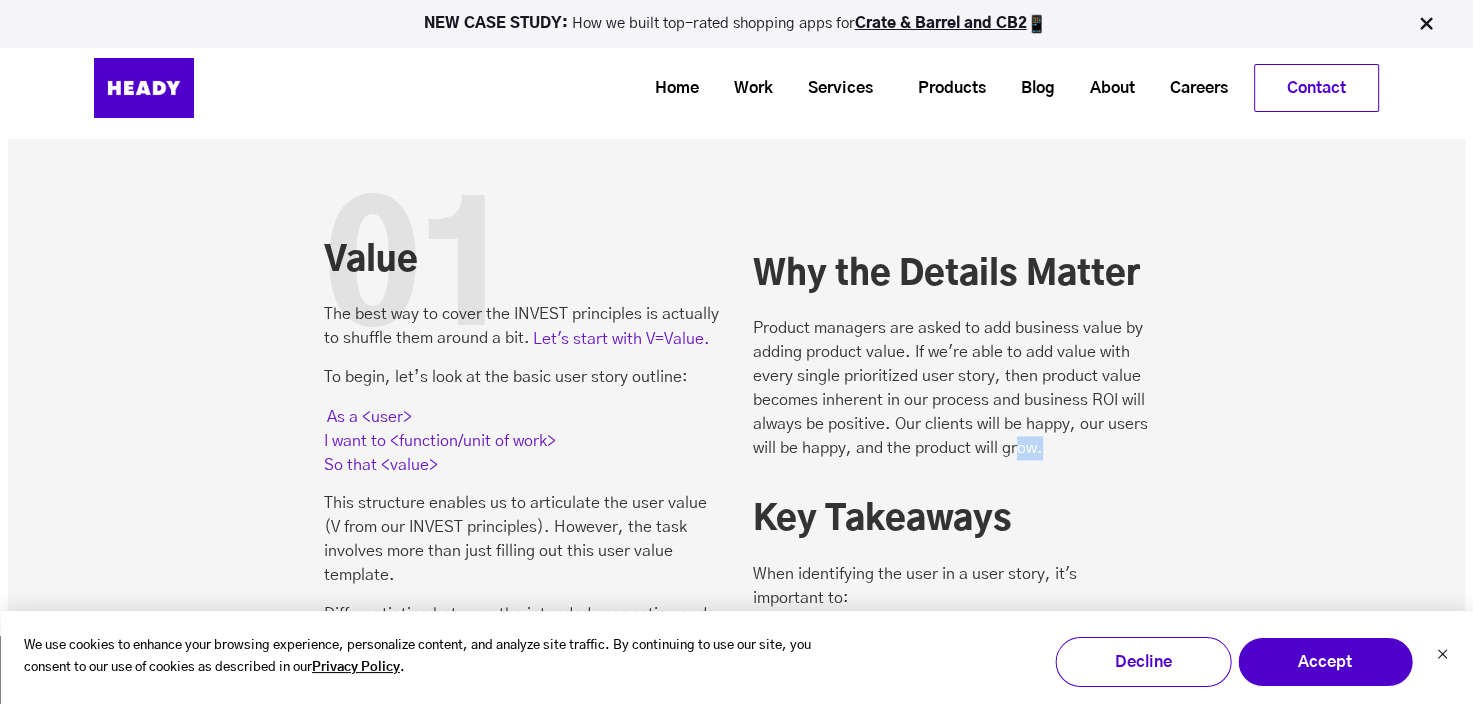 drag, startPoint x: 1052, startPoint y: 408, endPoint x: 1024, endPoint y: 398, distance: 29.732138 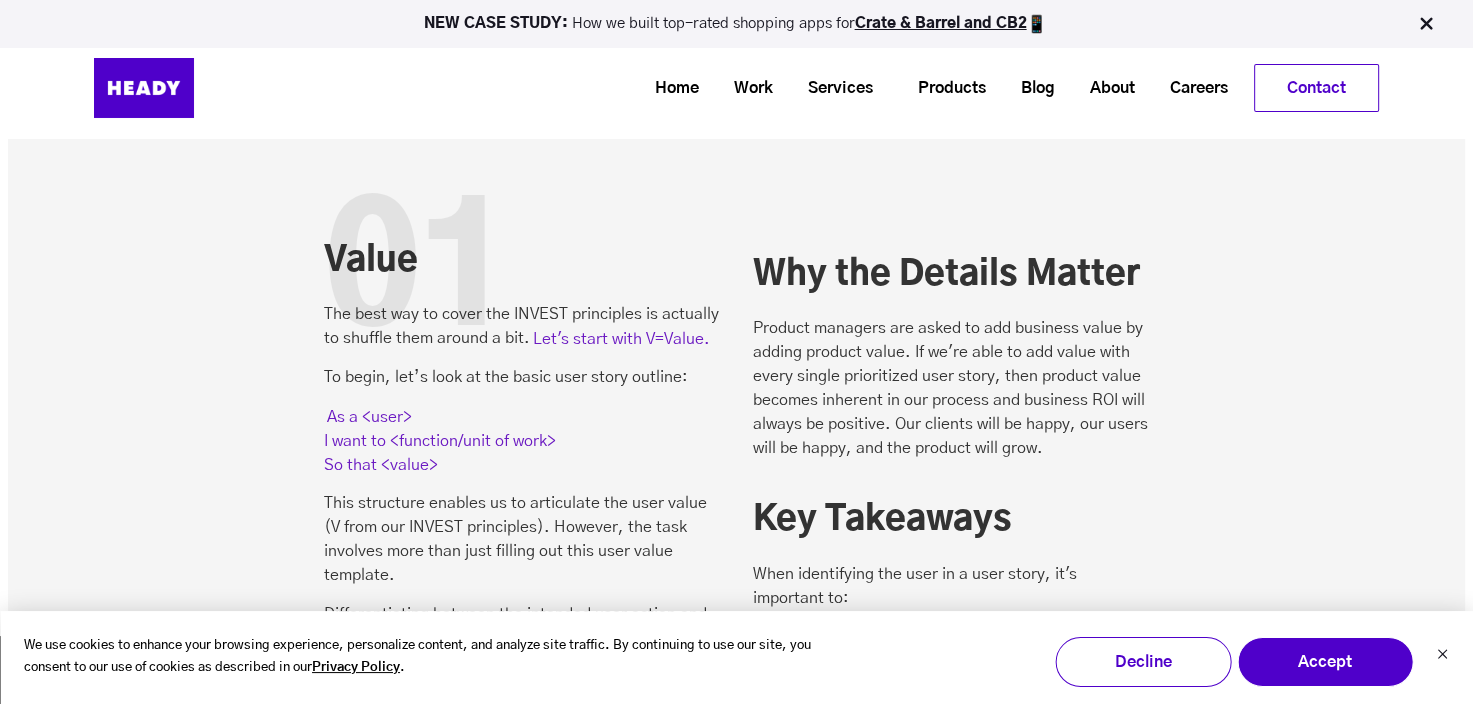 drag, startPoint x: 1024, startPoint y: 398, endPoint x: 1220, endPoint y: 439, distance: 200.24236 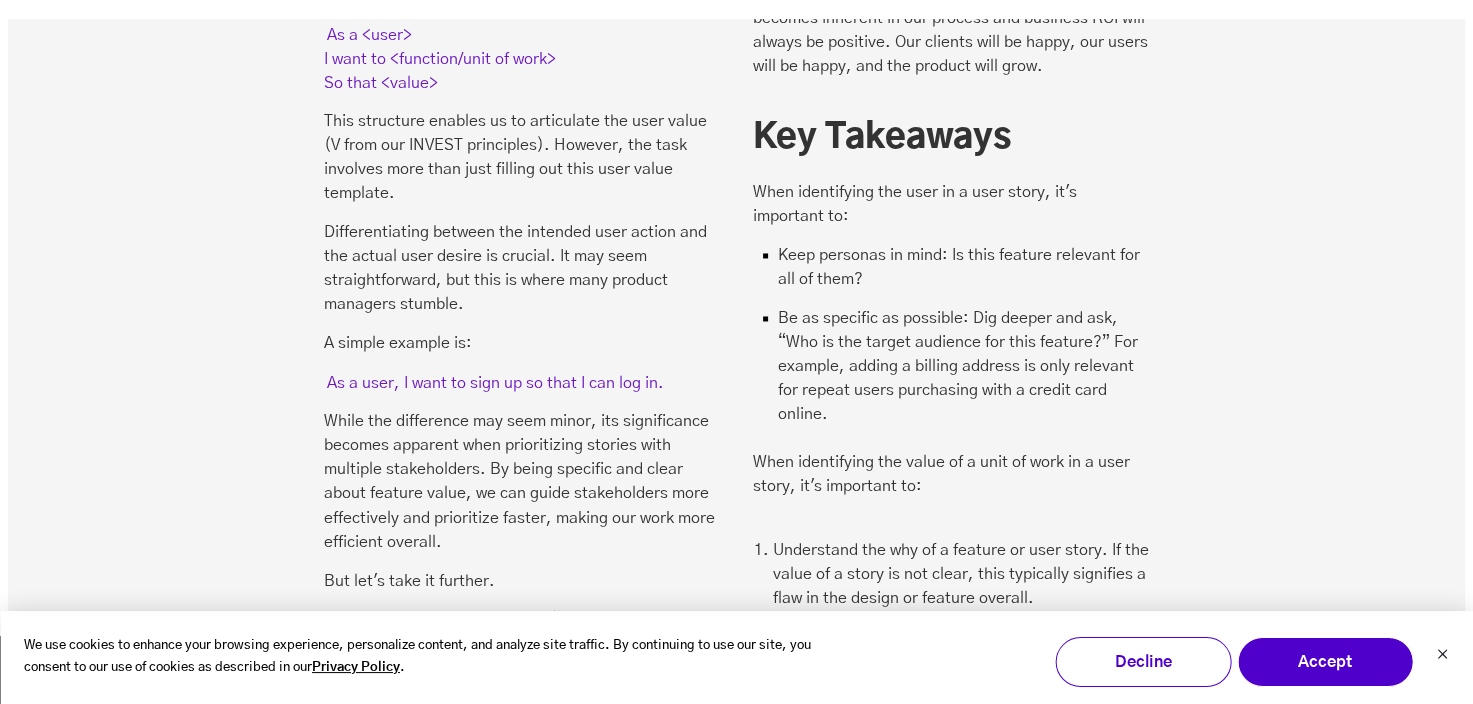 scroll, scrollTop: 3200, scrollLeft: 0, axis: vertical 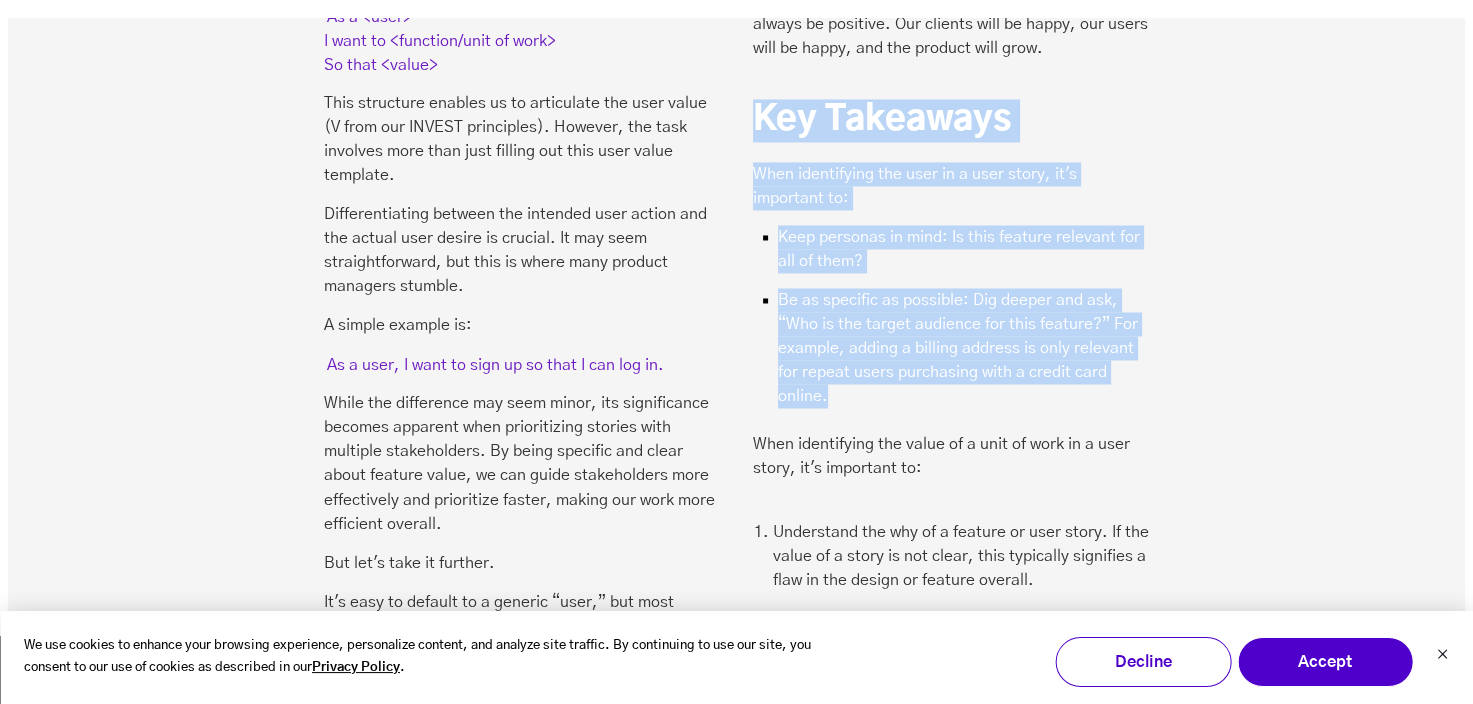 drag, startPoint x: 744, startPoint y: 75, endPoint x: 1034, endPoint y: 357, distance: 404.50464 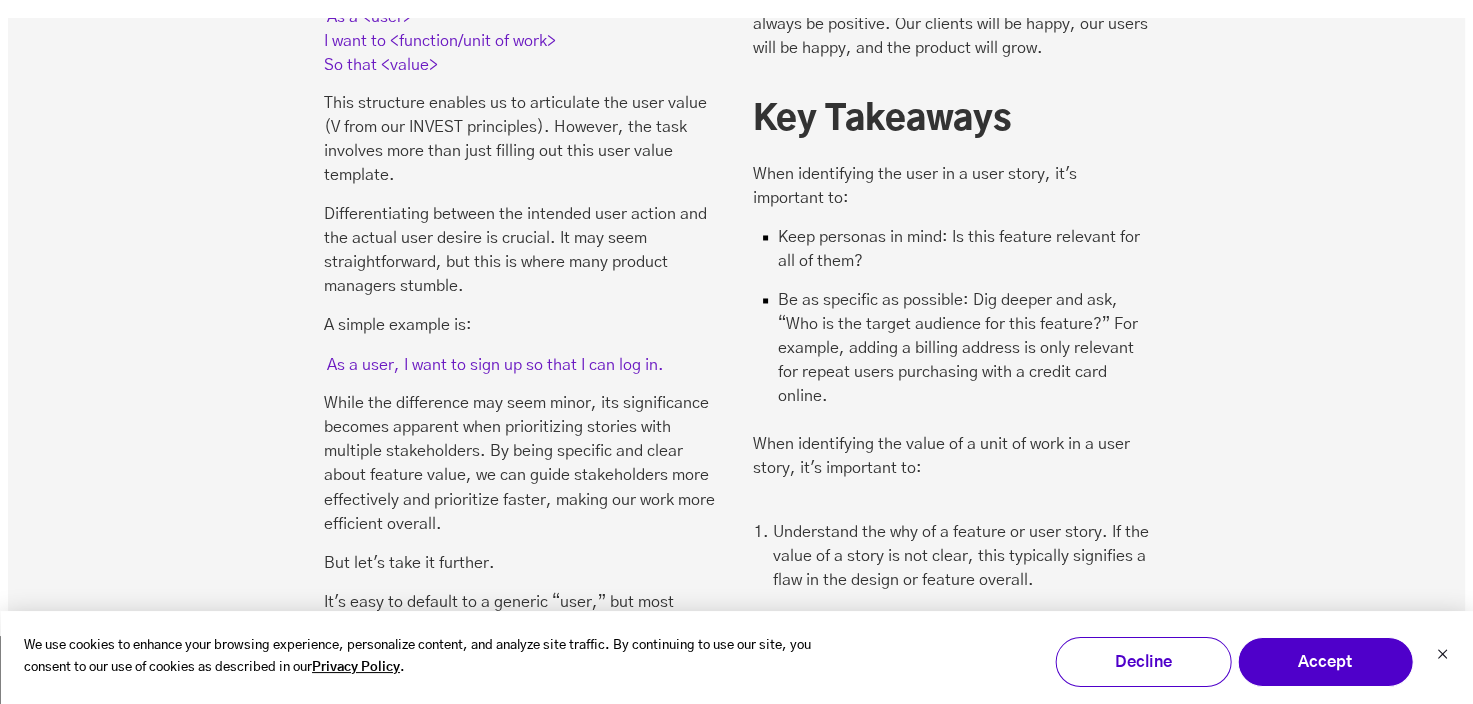 click on "01
Value
The best way to cover the INVEST principles is actually to shuffle them around a bit.  Let's start with V=Value.
To begin, let’s look at the basic user story outline:
As a <user> I want to <function/unit of work> So that <value>
This structure enables us to articulate the user value (V from our INVEST principles). However, the task involves more than just filling out this user value template.
Differentiating between the intended user action and the actual user desire is crucial. It may seem straightforward, but this is where many product managers stumble.
A simple example is:
As a user, I want to sign up so that I can log in.
But let's take it further.
So let's drill down further and add more specificity to our story:" at bounding box center (736, 378) 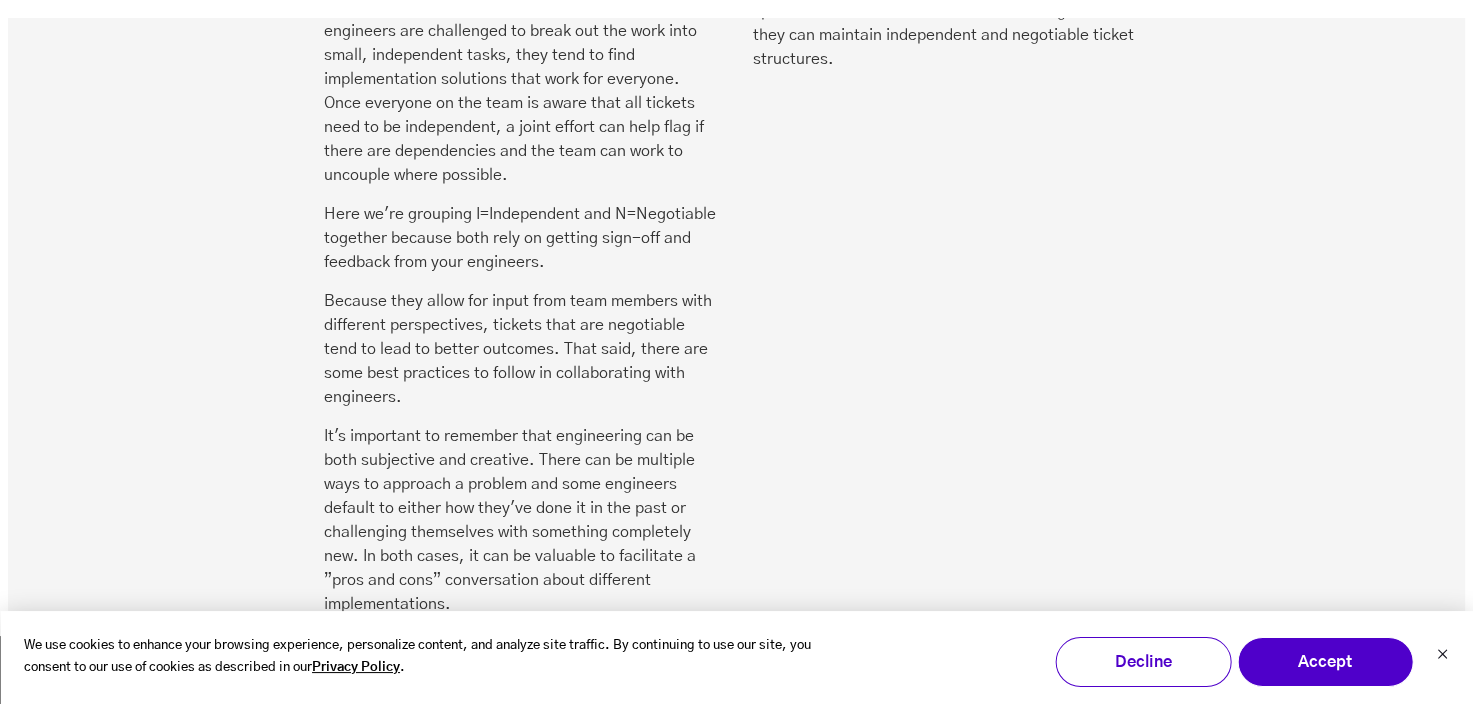 scroll, scrollTop: 6400, scrollLeft: 0, axis: vertical 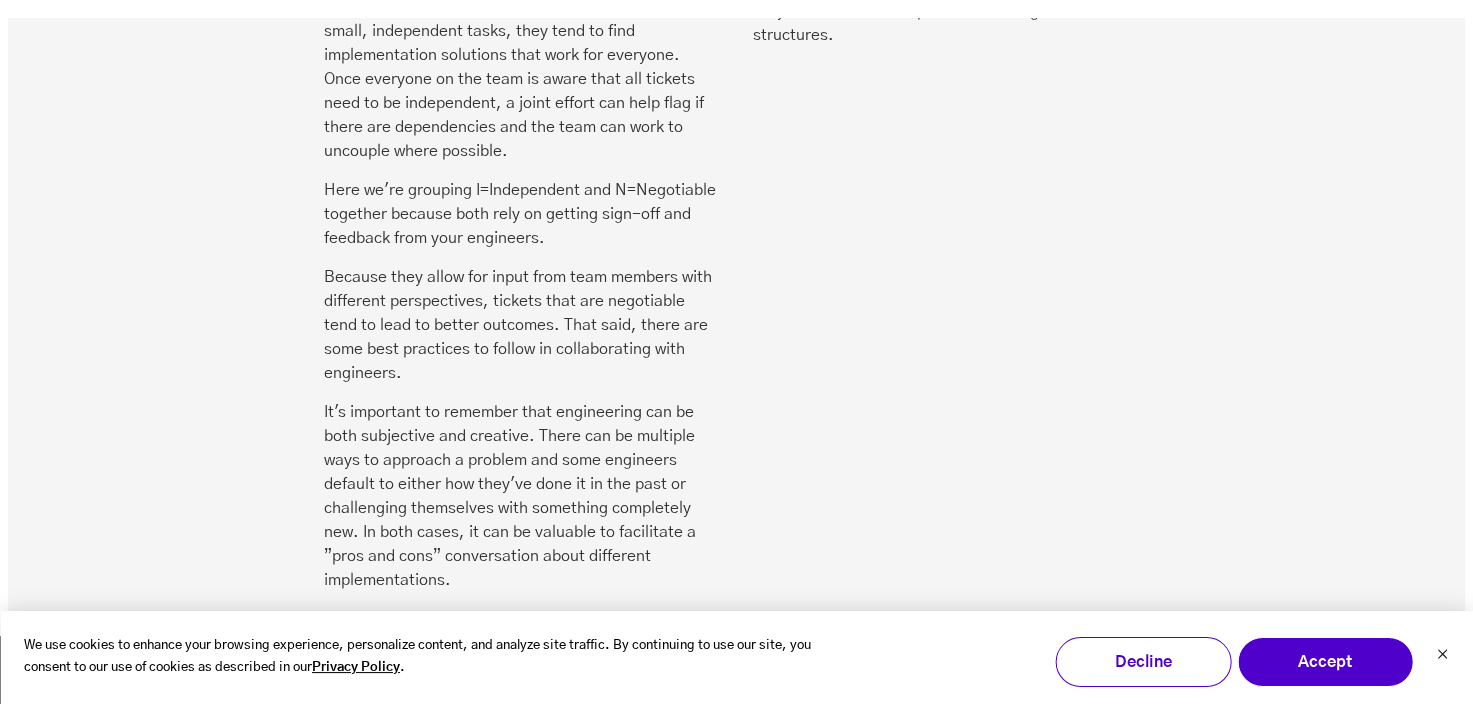 click on "03
Independent and Negotiable
Next in INVEST is I = Independent and N=Negotiable.
Keeping tickets small makes them more manageable. Manageable tickets are also independent, meaning they can be worked and shipped independently of any other ticket.
Why is this important? If tickets are small in scope but they have multiple dependencies, then they’ll suffer from the same downsides as big tickets: blocked engineers, increased back-and-forth, and decreased visibility into what's completed and can be shipped.
Here we're grouping I=Independent and N=Negotiable together because both rely on getting sign-off and feedback from your engineers." at bounding box center (736, 35) 